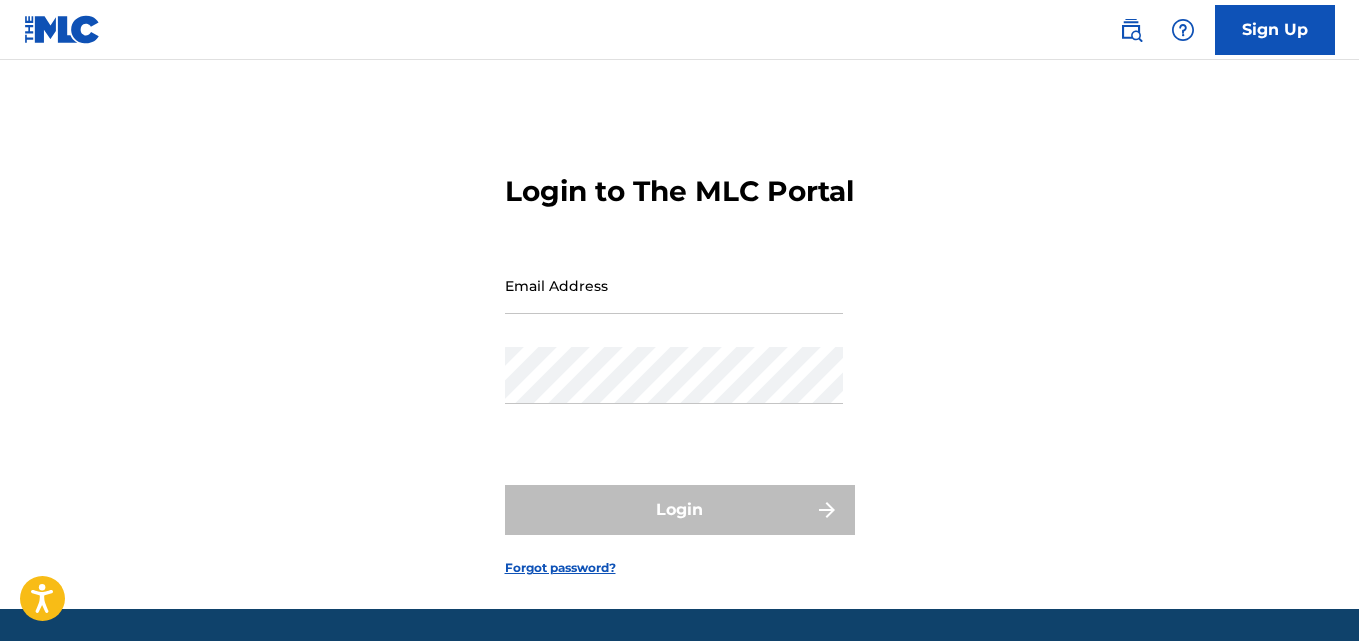 scroll, scrollTop: 0, scrollLeft: 0, axis: both 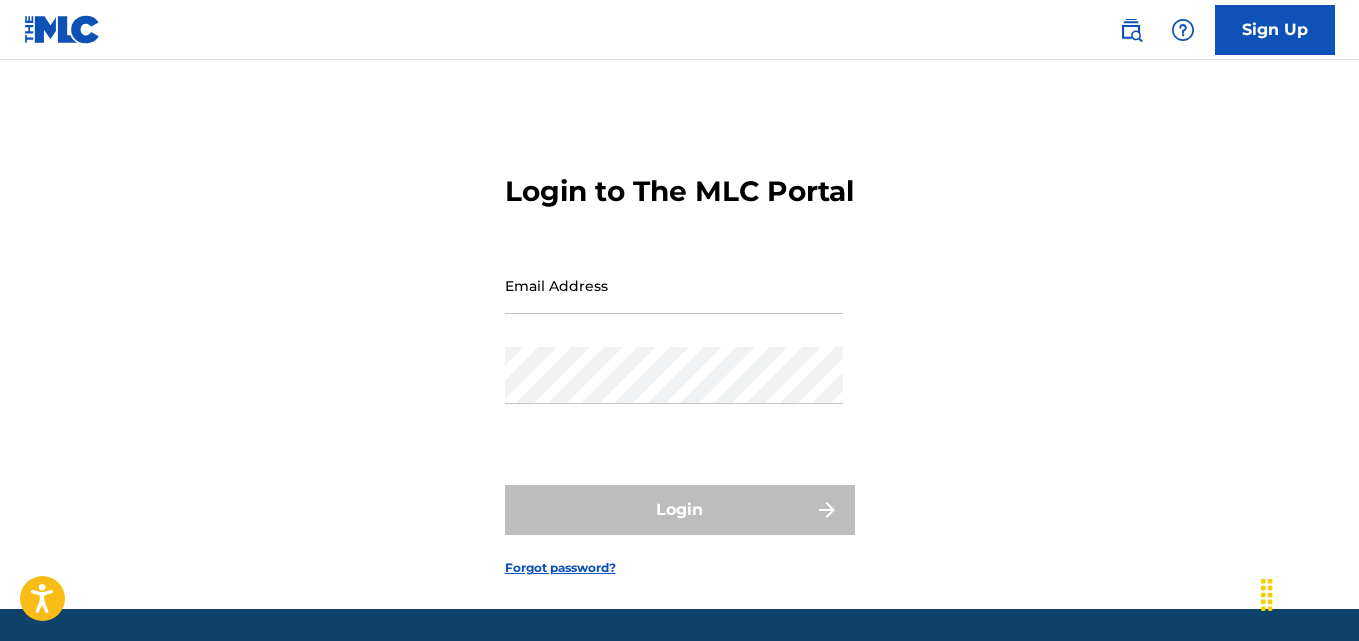 click on "Sign Up" at bounding box center [1275, 30] 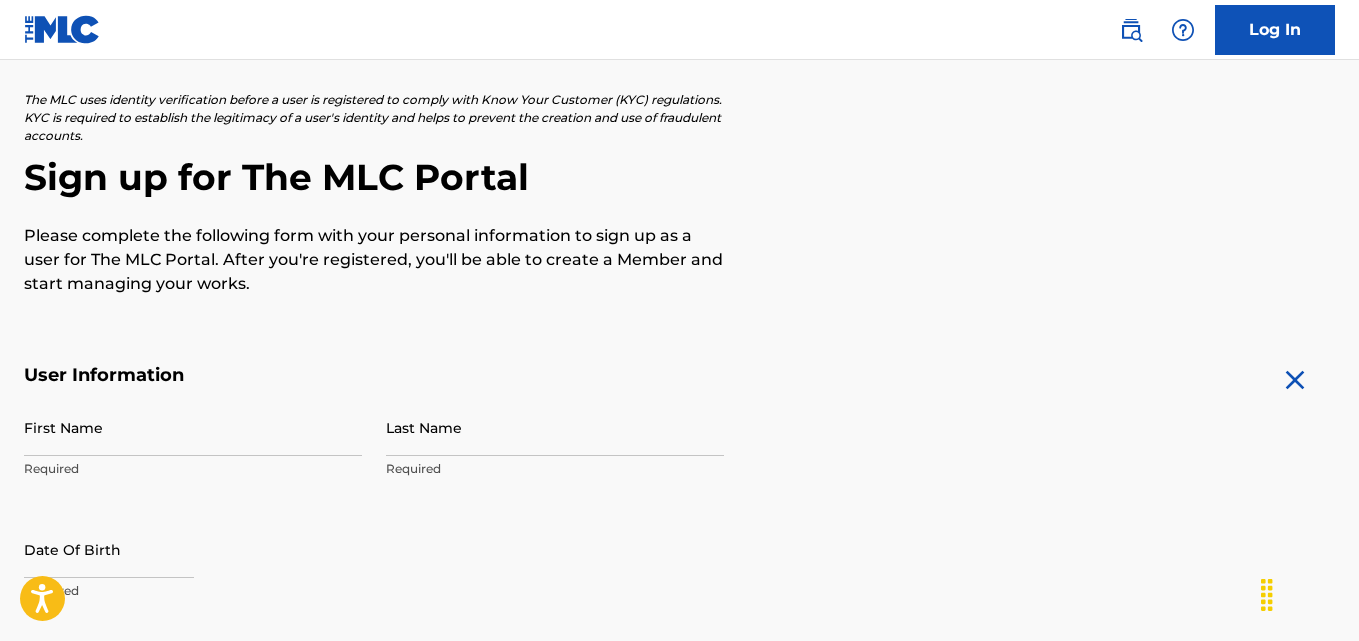 scroll, scrollTop: 108, scrollLeft: 0, axis: vertical 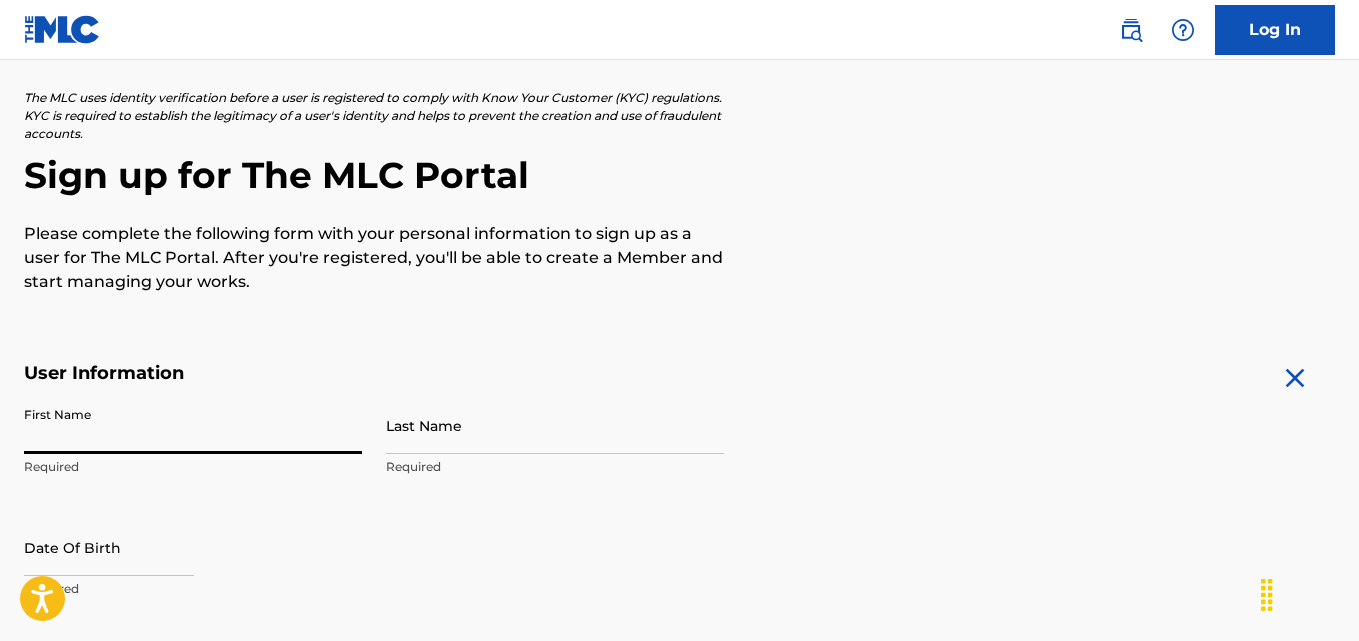 click on "First Name" at bounding box center (193, 425) 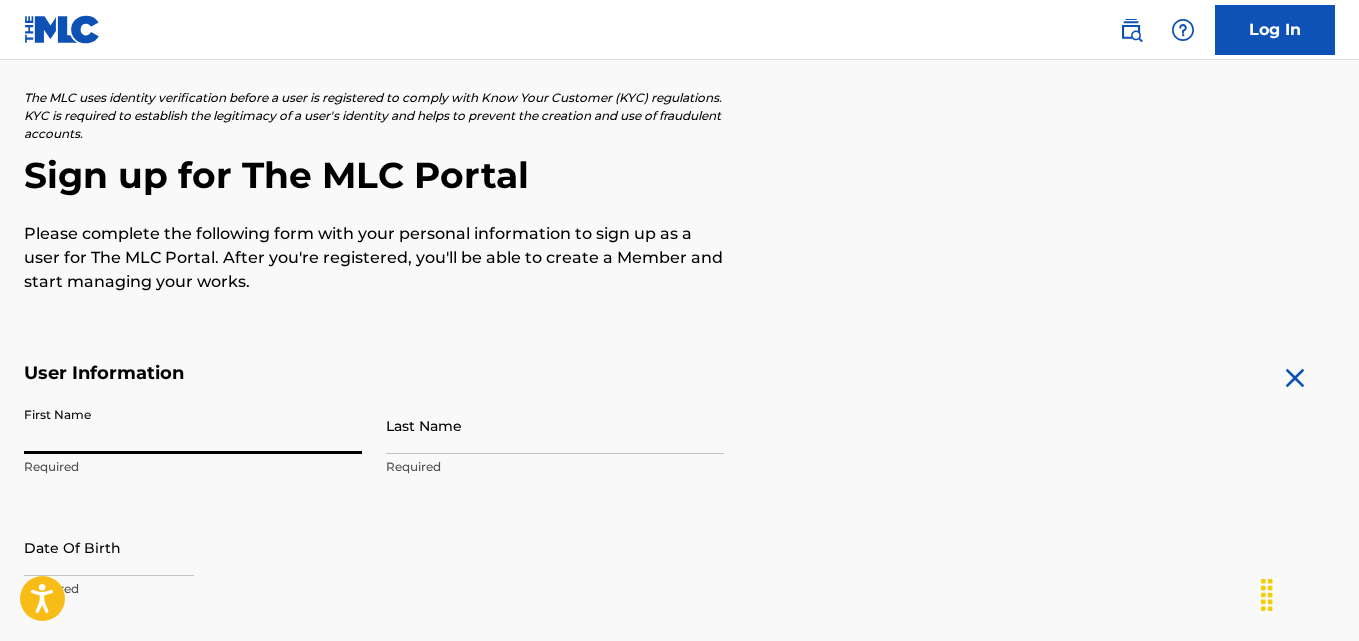 type on "j" 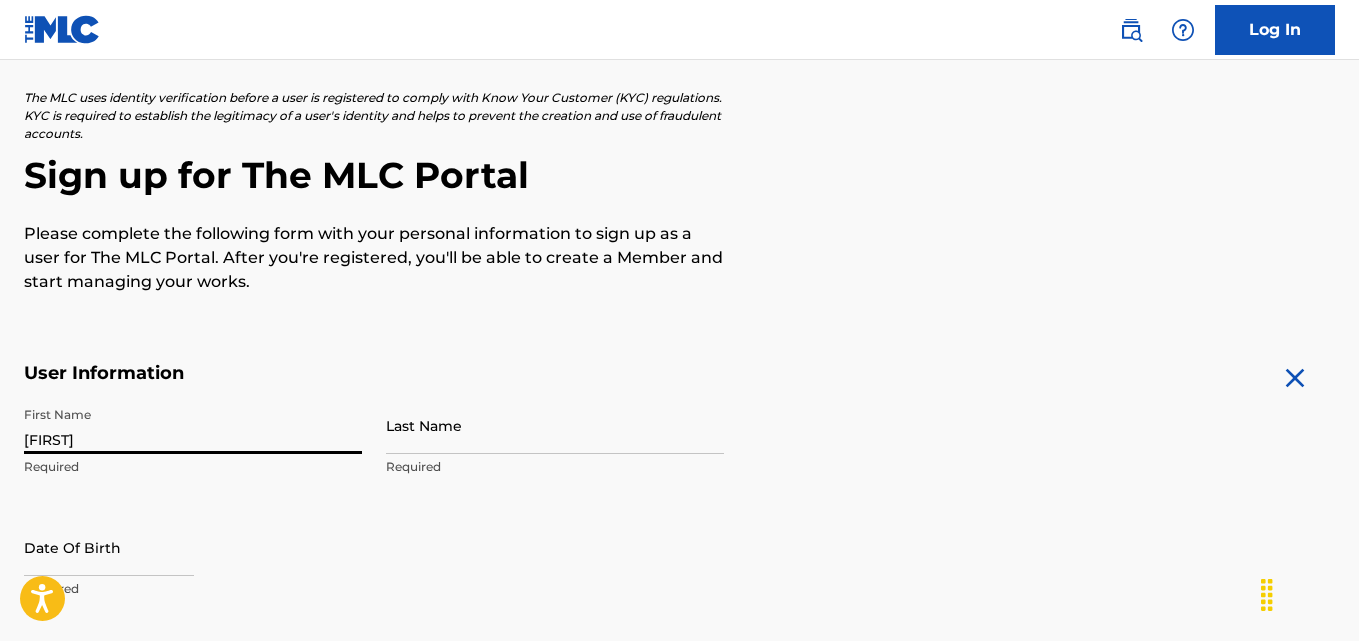 type on "[FIRST]" 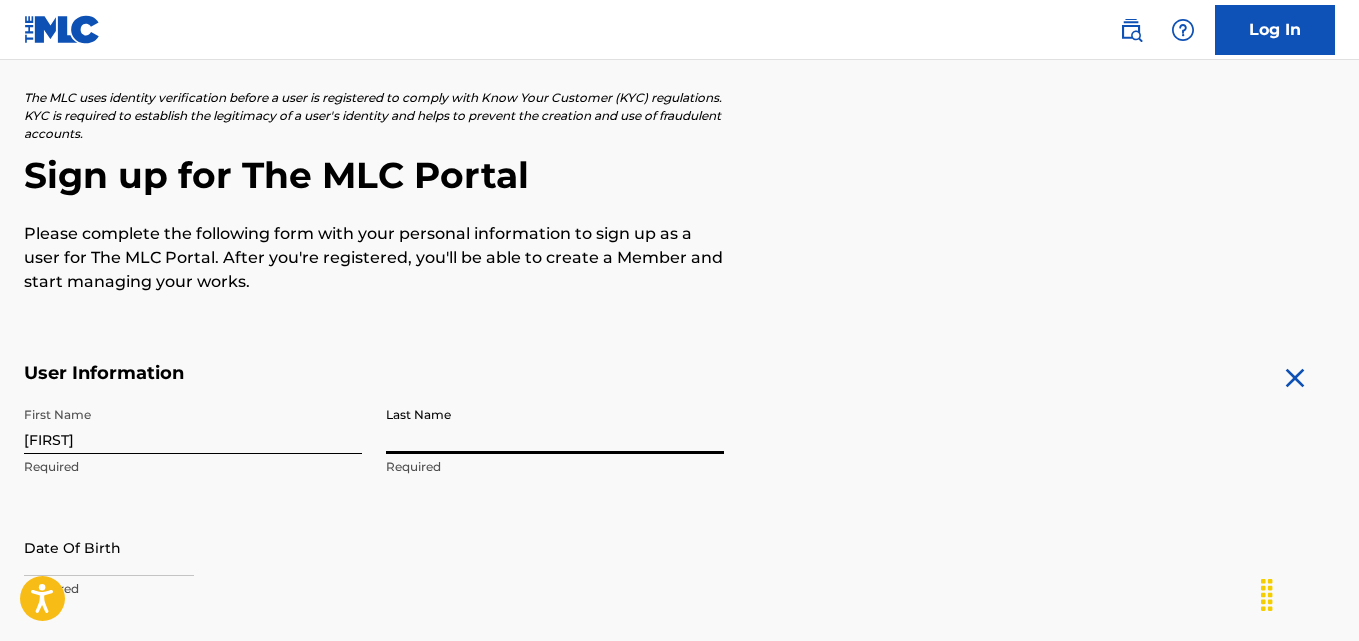 click on "Last Name" at bounding box center [555, 425] 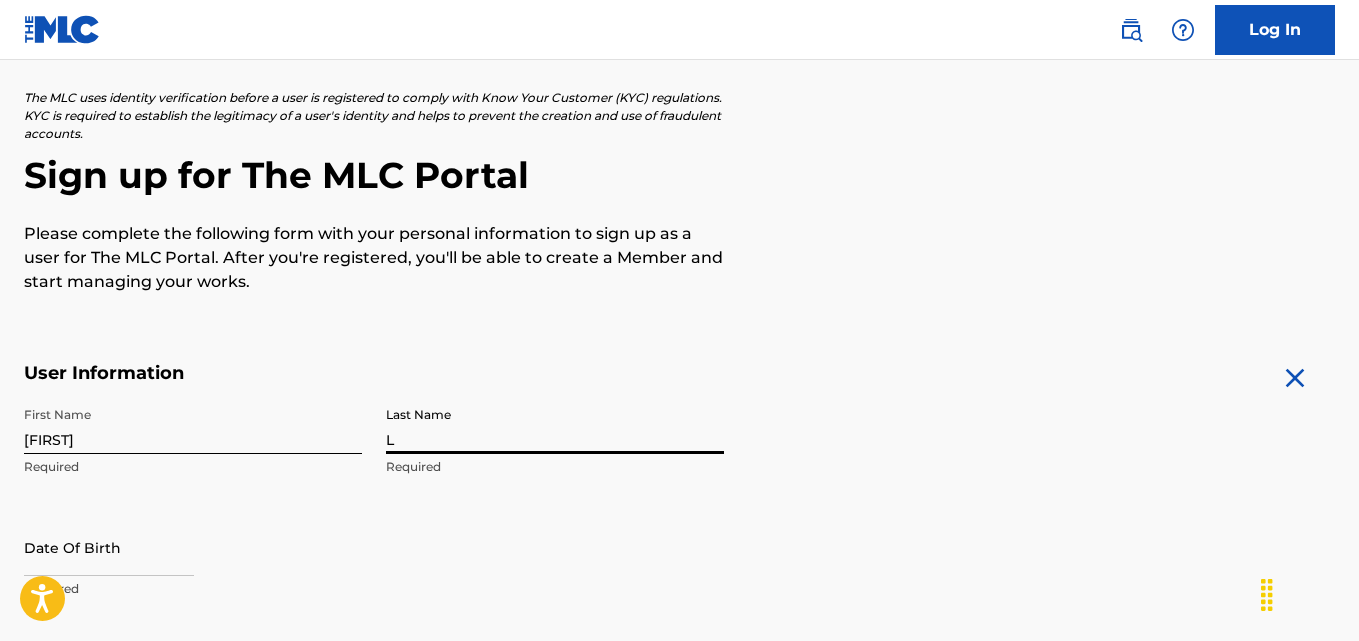 click on "L" at bounding box center [555, 425] 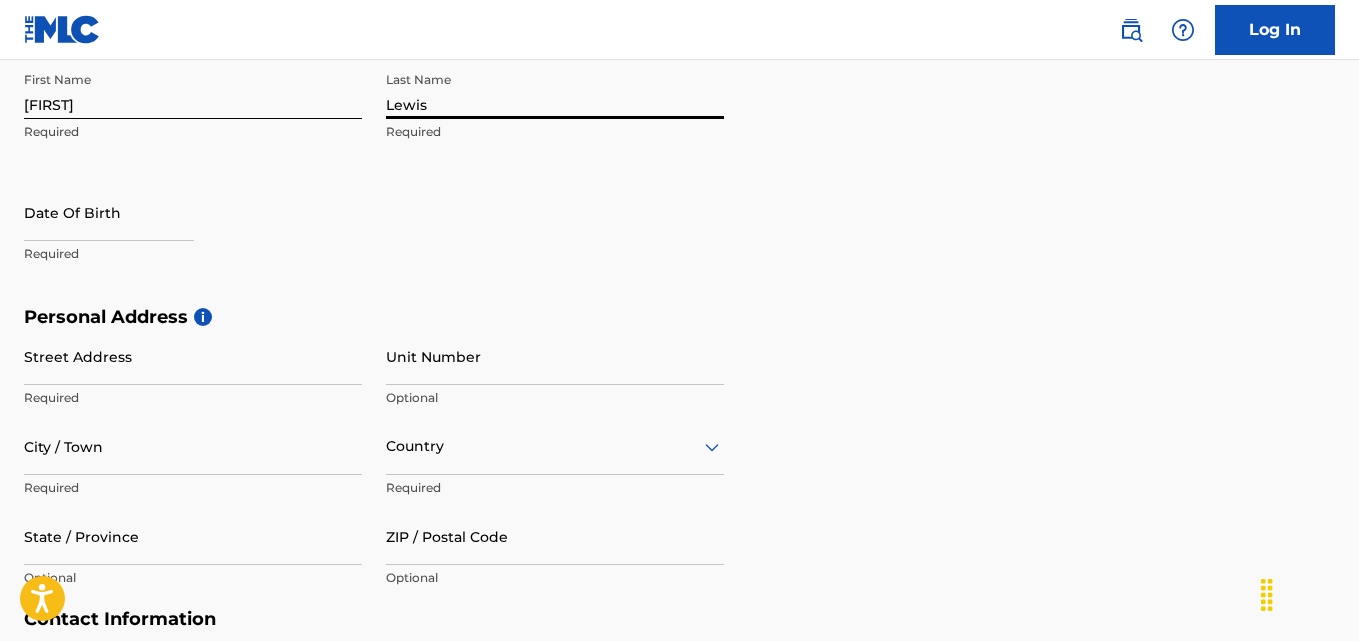 scroll, scrollTop: 479, scrollLeft: 0, axis: vertical 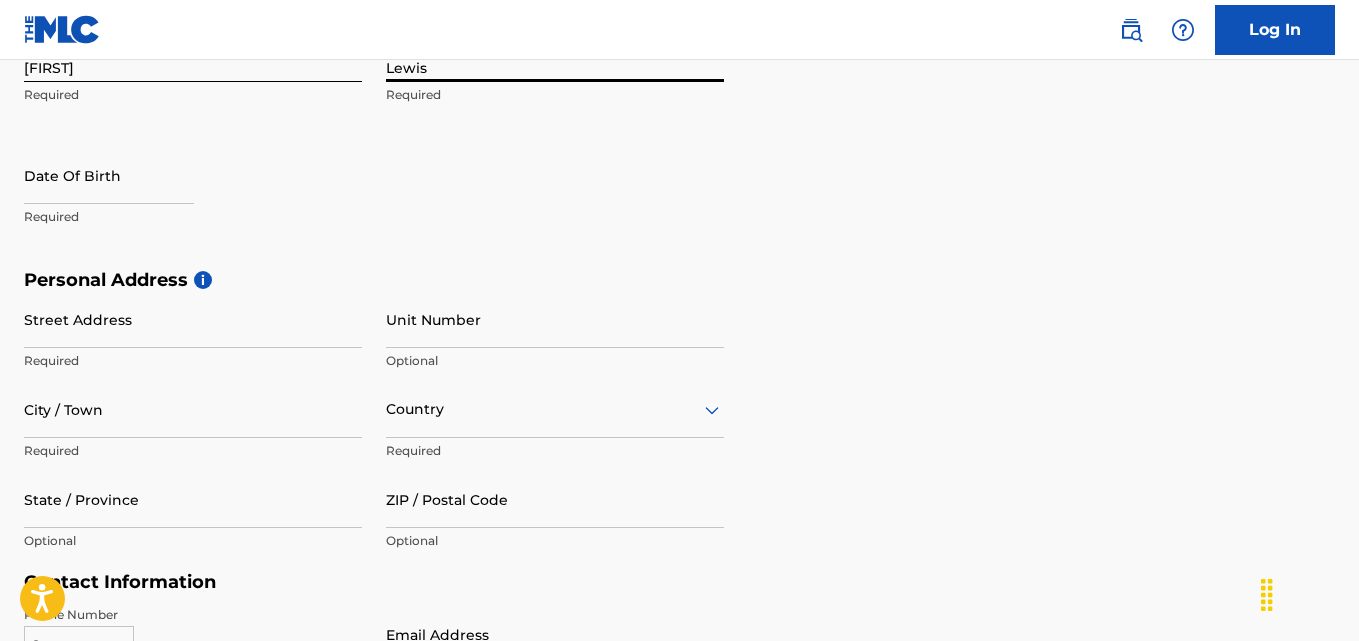 type on "Lewis" 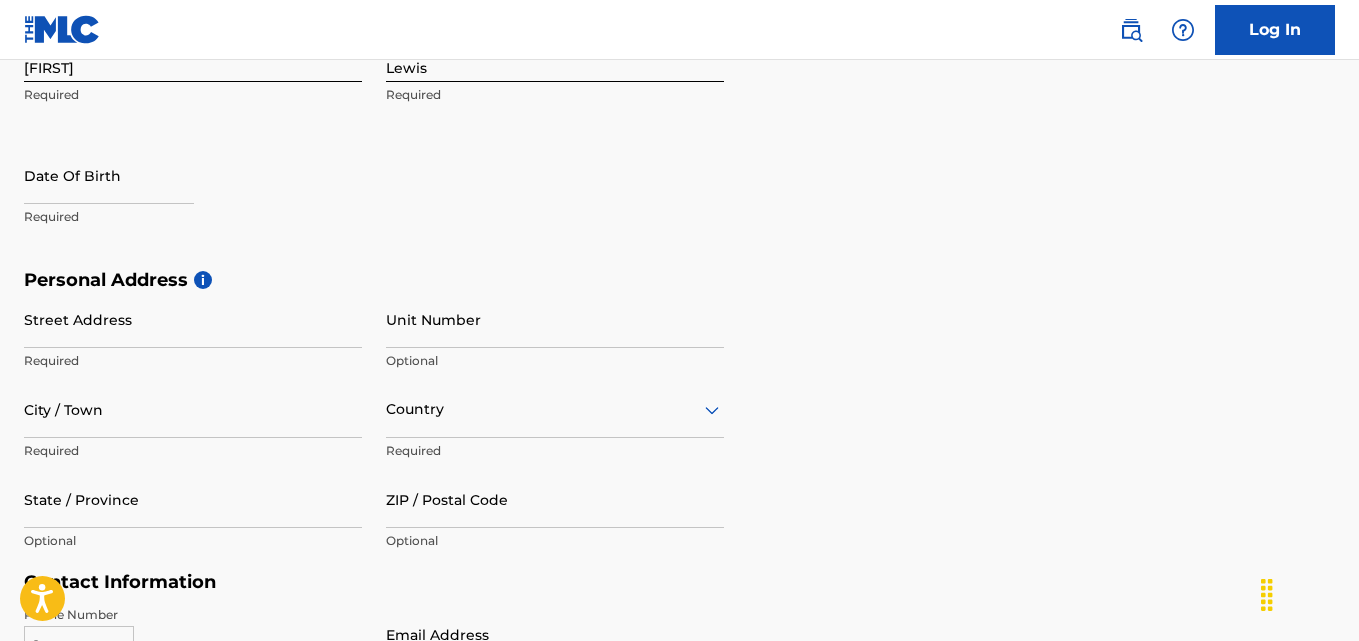 click at bounding box center [109, 177] 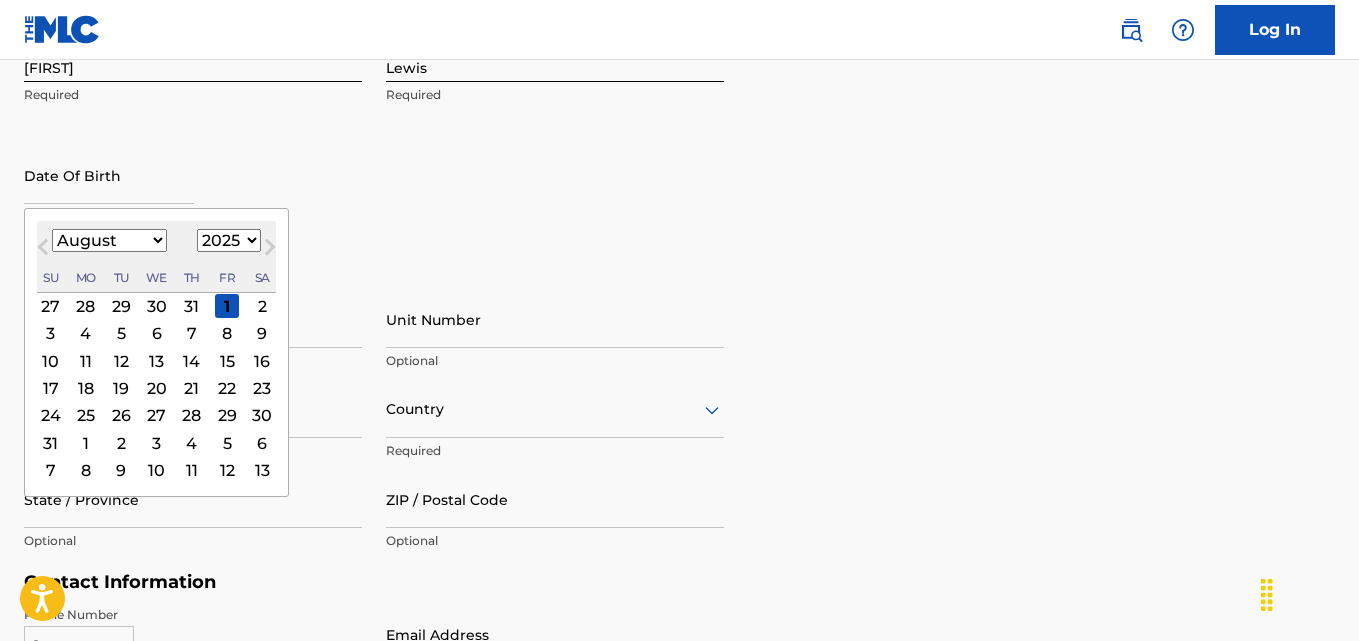 click at bounding box center [109, 175] 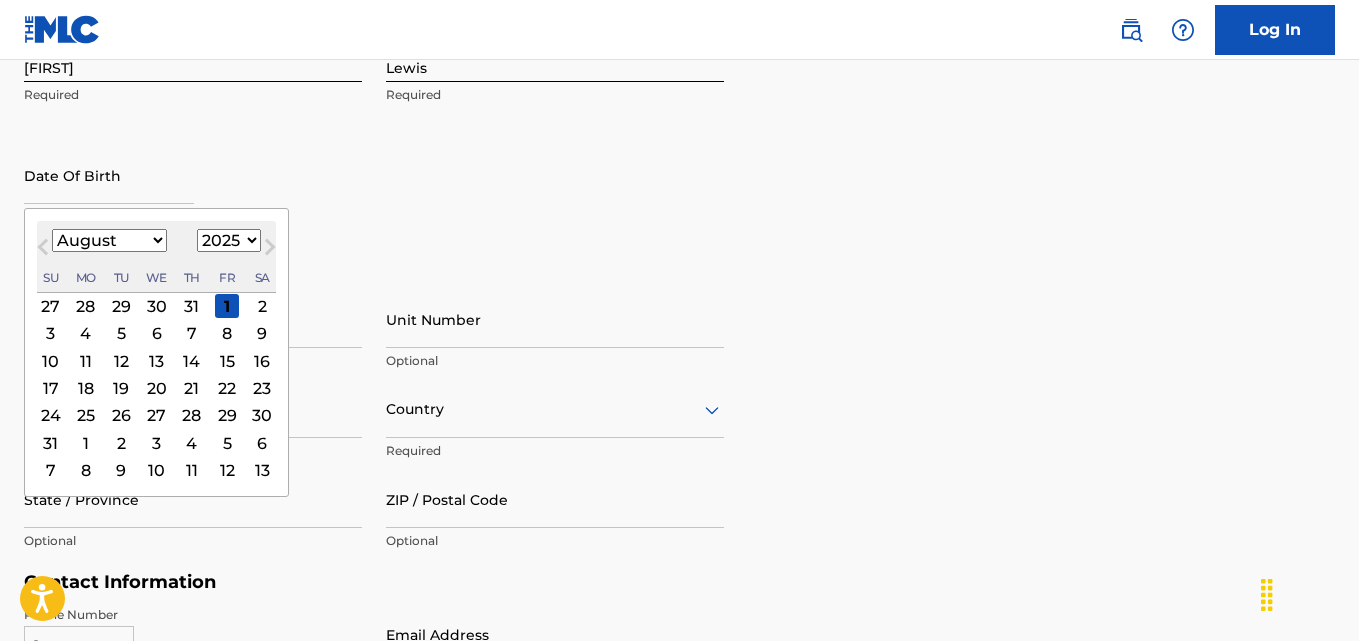 click on "January February March April May June July August September October November December" at bounding box center (109, 240) 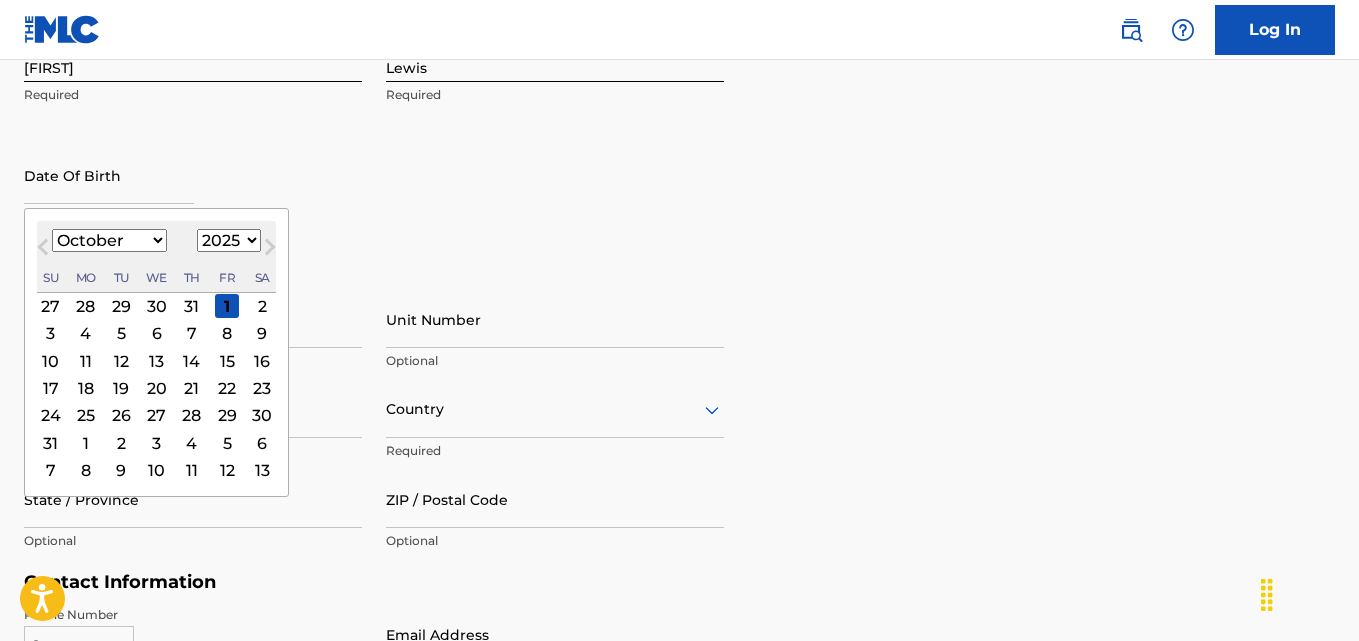 click on "January February March April May June July August September October November December" at bounding box center [109, 240] 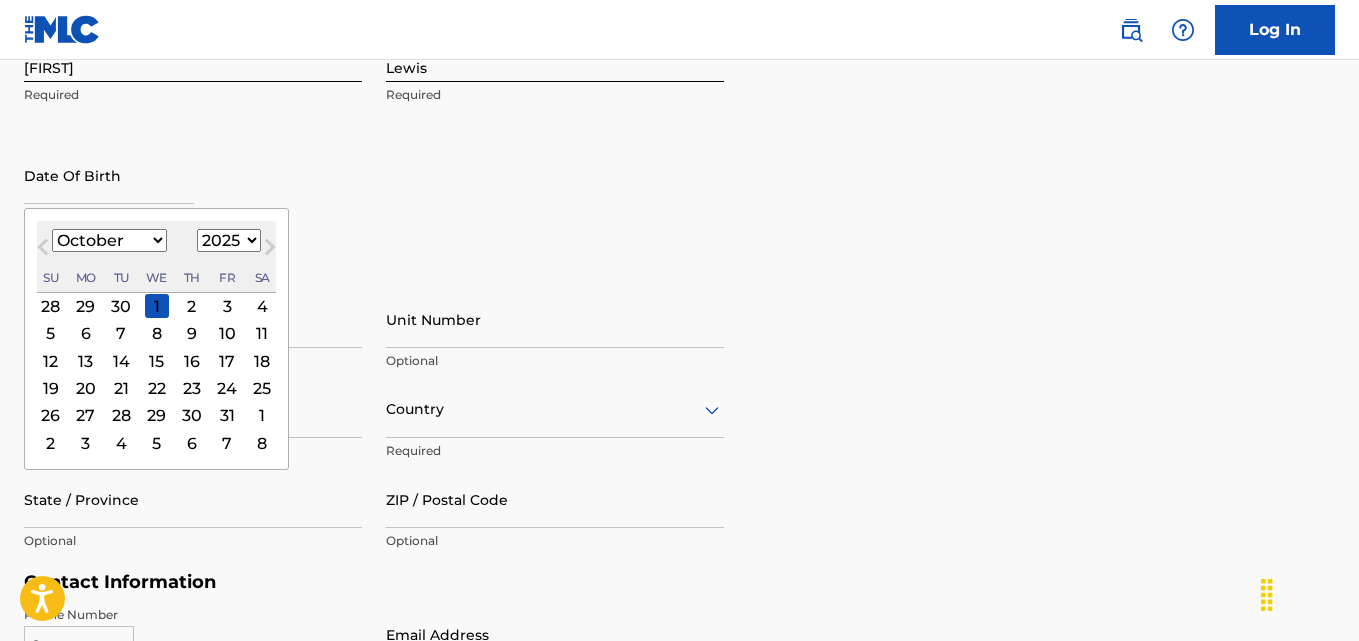 click on "25" at bounding box center (262, 388) 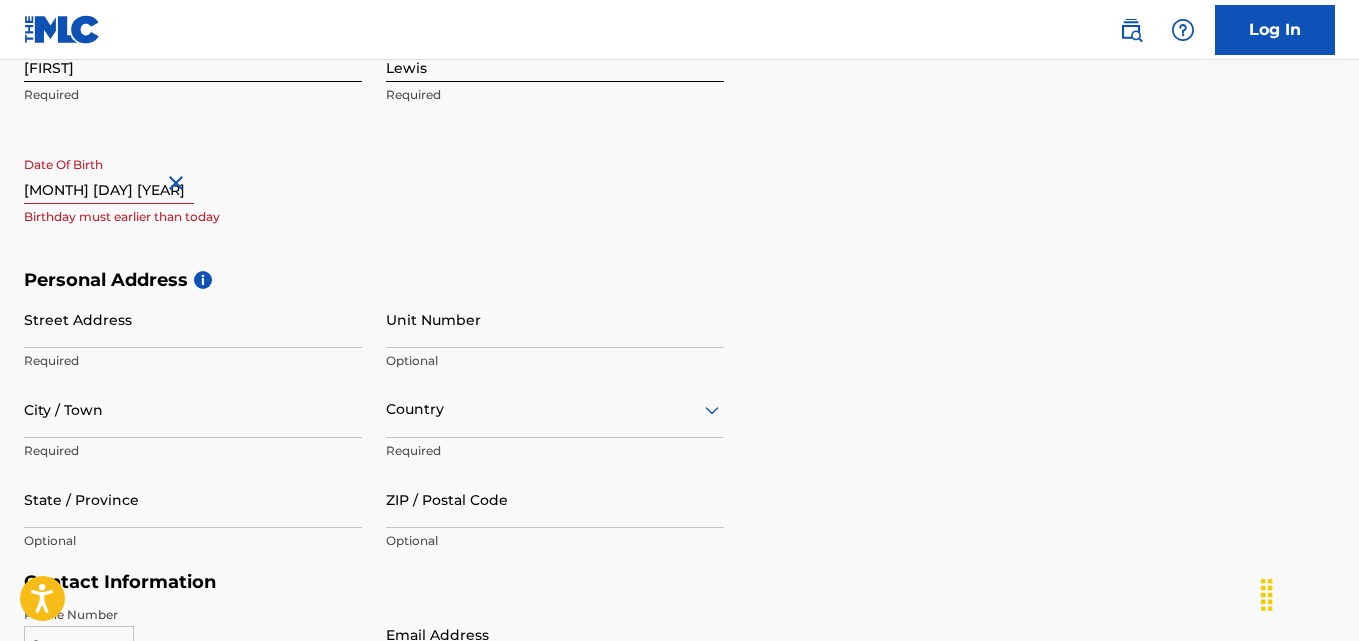 click on "[MONTH] [DAY] [YEAR]" at bounding box center [109, 175] 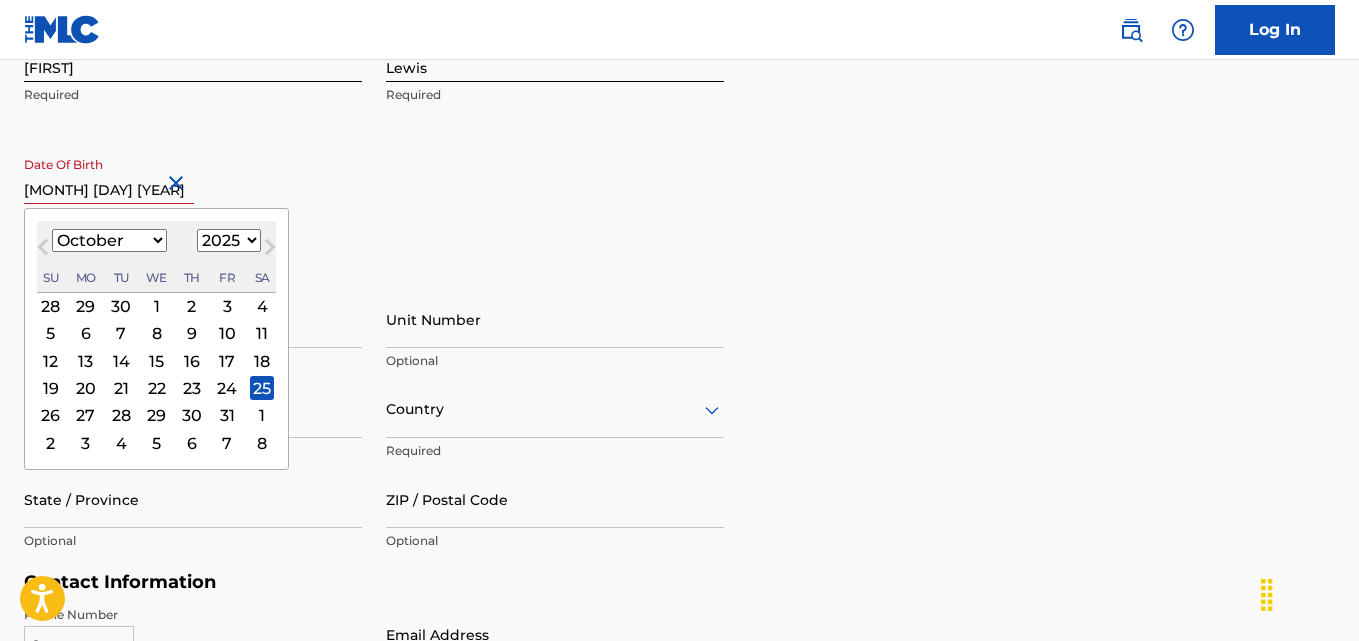 click on "1899 1900 1901 1902 1903 1904 1905 1906 1907 1908 1909 1910 1911 1912 1913 1914 1915 1916 1917 1918 1919 1920 1921 1922 1923 1924 1925 1926 1927 1928 1929 1930 1931 1932 1933 1934 1935 1936 1937 1938 1939 1940 1941 1942 1943 1944 1945 1946 1947 1948 1949 1950 1951 1952 1953 1954 1955 1956 1957 1958 1959 1960 1961 1962 1963 1964 1965 1966 1967 1968 1969 1970 1971 1972 1973 1974 1975 1976 1977 1978 1979 1980 1981 1982 1983 1984 1985 1986 1987 1988 1989 1990 1991 1992 1993 1994 1995 1996 1997 1998 1999 2000 2001 2002 2003 2004 2005 2006 2007 2008 2009 2010 2011 2012 2013 2014 2015 2016 2017 2018 2019 2020 2021 2022 2023 2024 2025 2026 2027 2028 2029 2030 2031 2032 2033 2034 2035 2036 2037 2038 2039 2040 2041 2042 2043 2044 2045 2046 2047 2048 2049 2050 2051 2052 2053 2054 2055 2056 2057 2058 2059 2060 2061 2062 2063 2064 2065 2066 2067 2068 2069 2070 2071 2072 2073 2074 2075 2076 2077 2078 2079 2080 2081 2082 2083 2084 2085 2086 2087 2088 2089 2090 2091 2092 2093 2094 2095 2096 2097 2098 2099 2100" at bounding box center (229, 240) 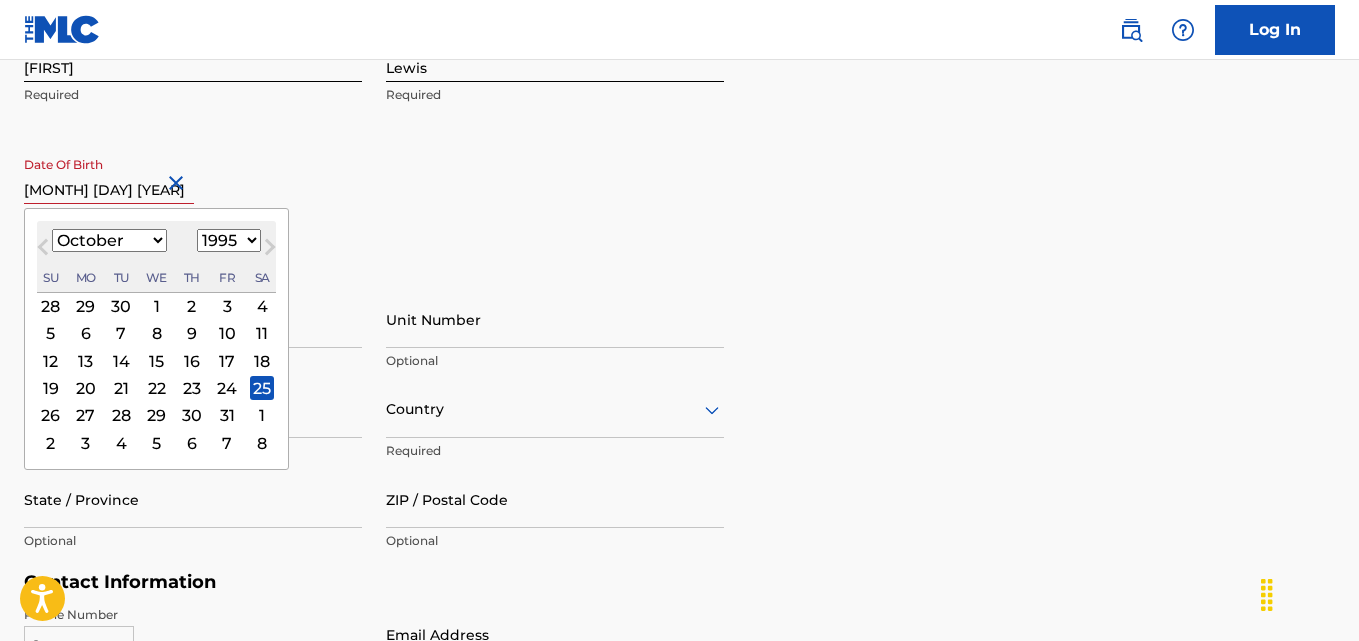 click on "1899 1900 1901 1902 1903 1904 1905 1906 1907 1908 1909 1910 1911 1912 1913 1914 1915 1916 1917 1918 1919 1920 1921 1922 1923 1924 1925 1926 1927 1928 1929 1930 1931 1932 1933 1934 1935 1936 1937 1938 1939 1940 1941 1942 1943 1944 1945 1946 1947 1948 1949 1950 1951 1952 1953 1954 1955 1956 1957 1958 1959 1960 1961 1962 1963 1964 1965 1966 1967 1968 1969 1970 1971 1972 1973 1974 1975 1976 1977 1978 1979 1980 1981 1982 1983 1984 1985 1986 1987 1988 1989 1990 1991 1992 1993 1994 1995 1996 1997 1998 1999 2000 2001 2002 2003 2004 2005 2006 2007 2008 2009 2010 2011 2012 2013 2014 2015 2016 2017 2018 2019 2020 2021 2022 2023 2024 2025 2026 2027 2028 2029 2030 2031 2032 2033 2034 2035 2036 2037 2038 2039 2040 2041 2042 2043 2044 2045 2046 2047 2048 2049 2050 2051 2052 2053 2054 2055 2056 2057 2058 2059 2060 2061 2062 2063 2064 2065 2066 2067 2068 2069 2070 2071 2072 2073 2074 2075 2076 2077 2078 2079 2080 2081 2082 2083 2084 2085 2086 2087 2088 2089 2090 2091 2092 2093 2094 2095 2096 2097 2098 2099 2100" at bounding box center (229, 240) 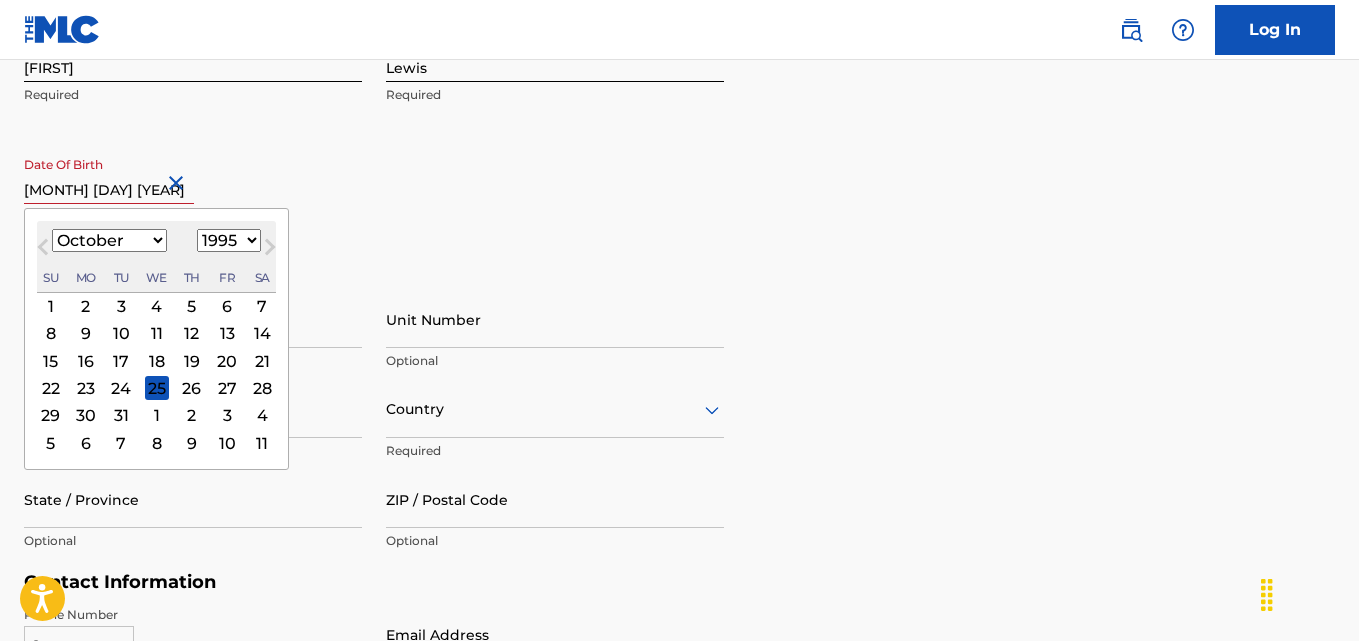 click on "25" at bounding box center [157, 388] 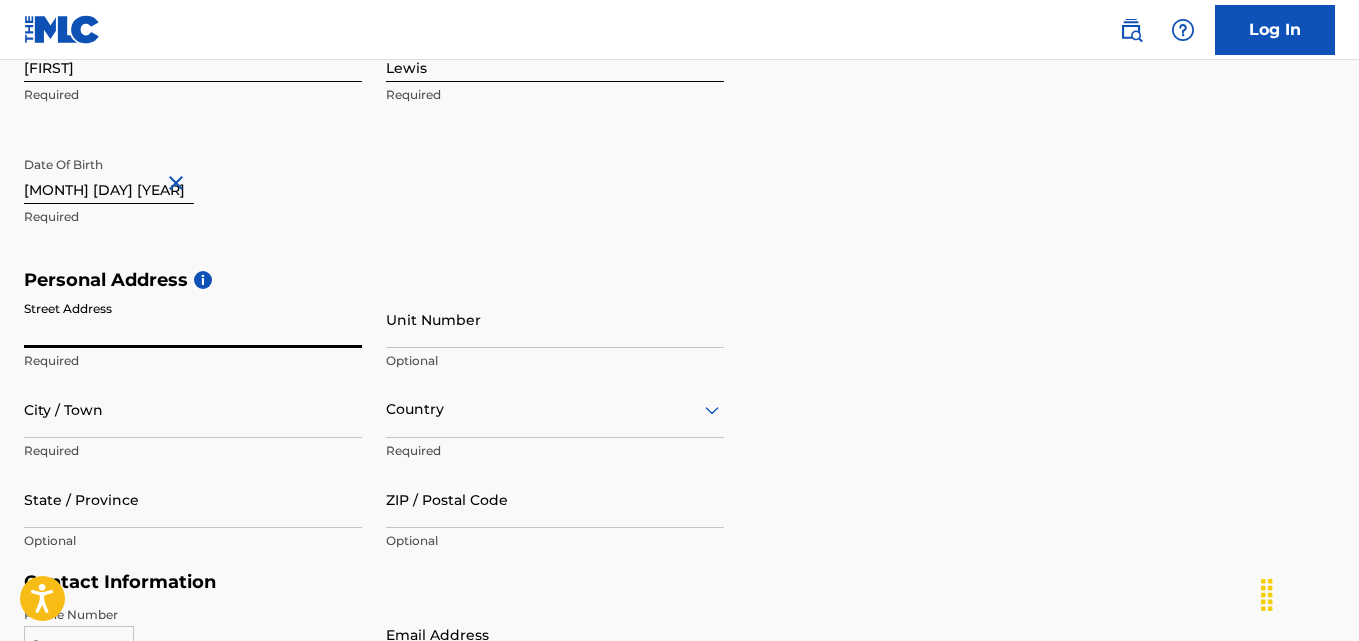 click on "Street Address" at bounding box center (193, 319) 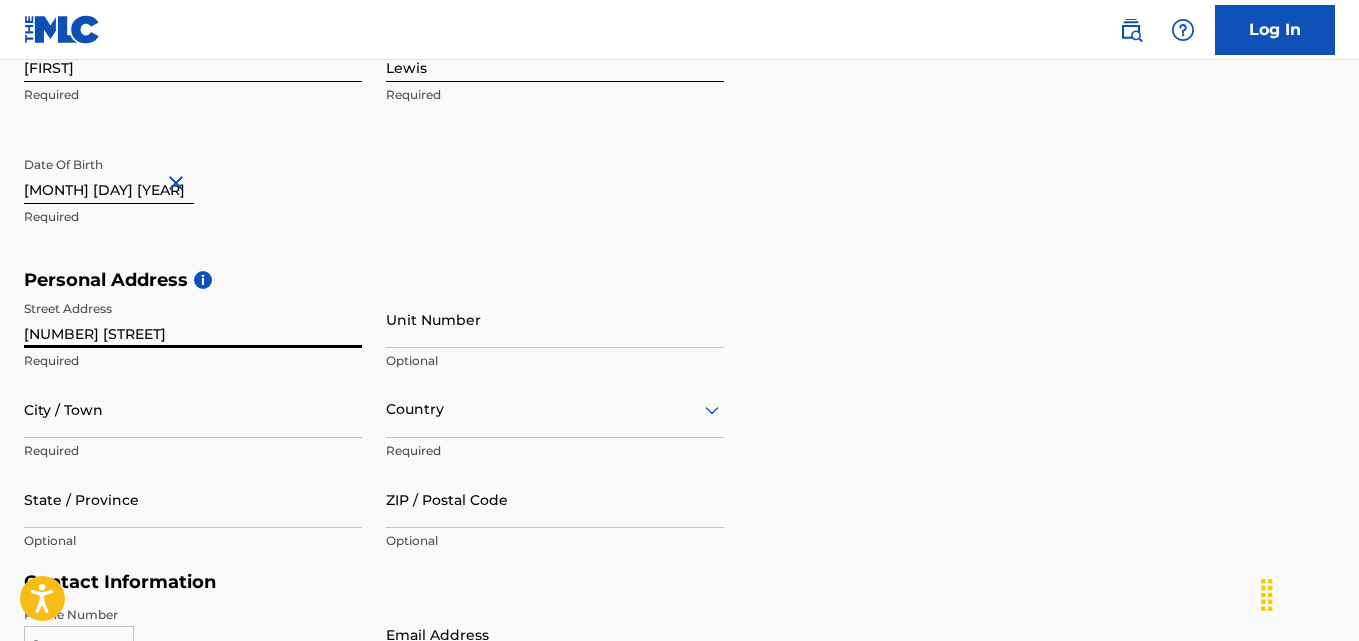 type on "[NUMBER] [STREET]" 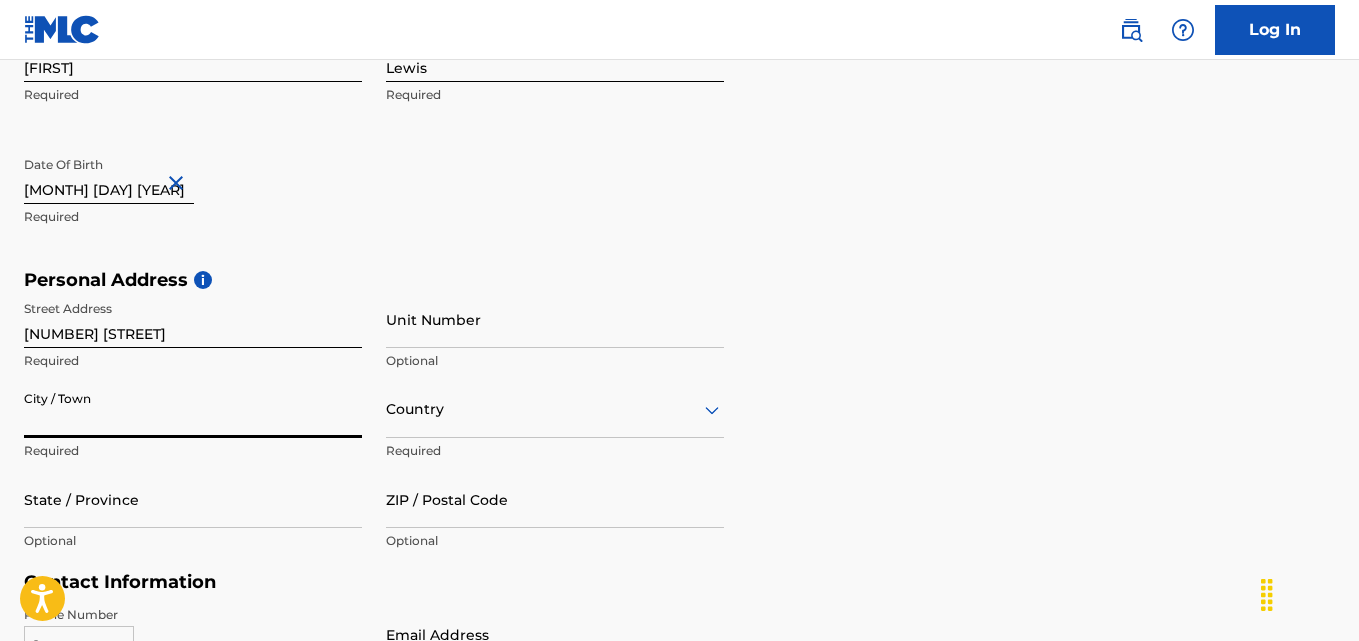 click on "City / Town" at bounding box center [193, 409] 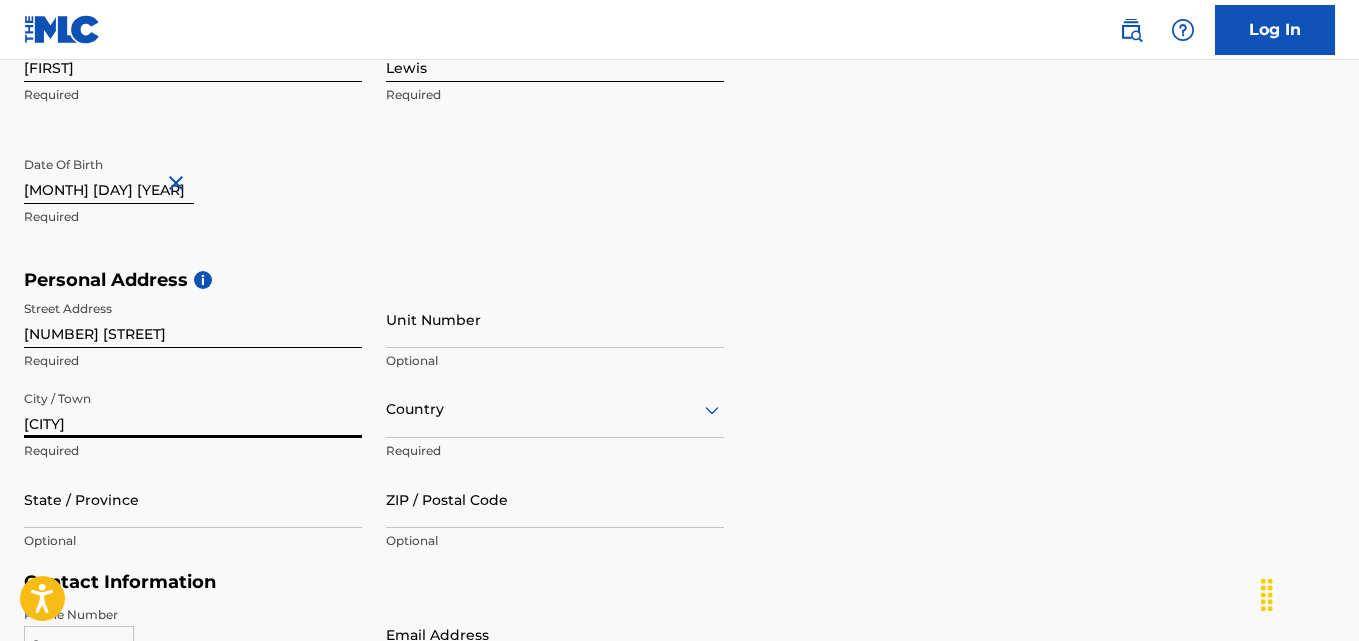 type on "[CITY]" 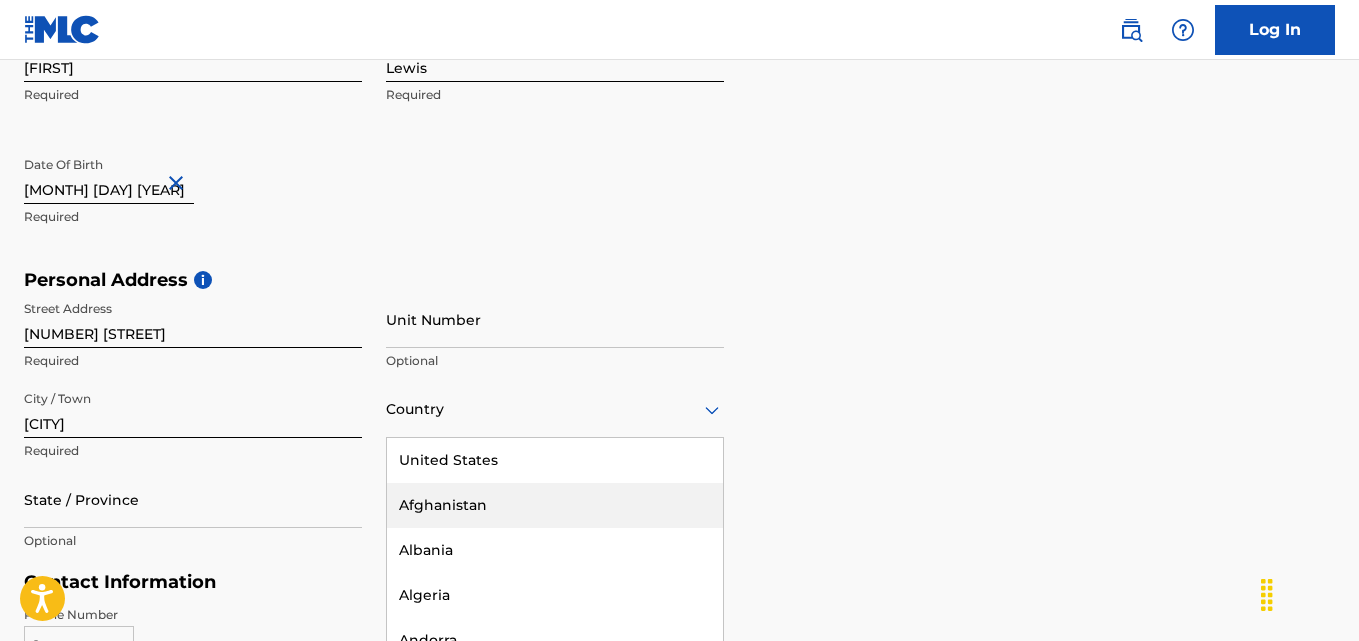 scroll, scrollTop: 577, scrollLeft: 0, axis: vertical 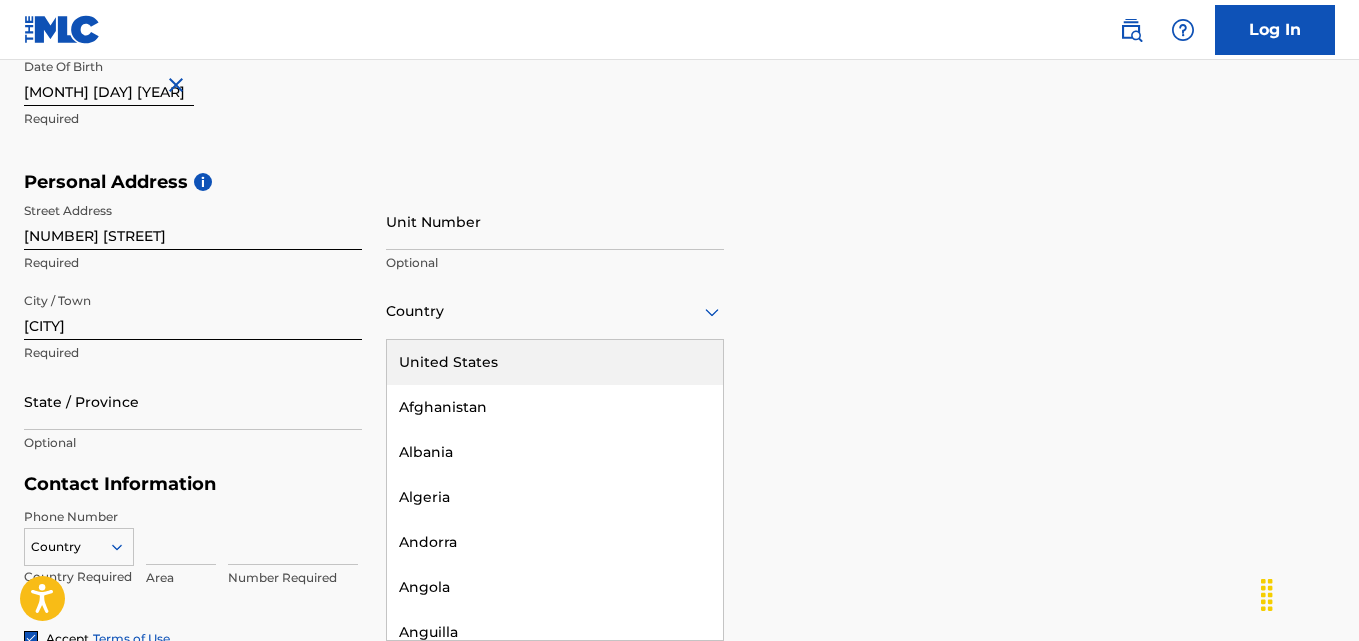 click on "United States" at bounding box center [555, 362] 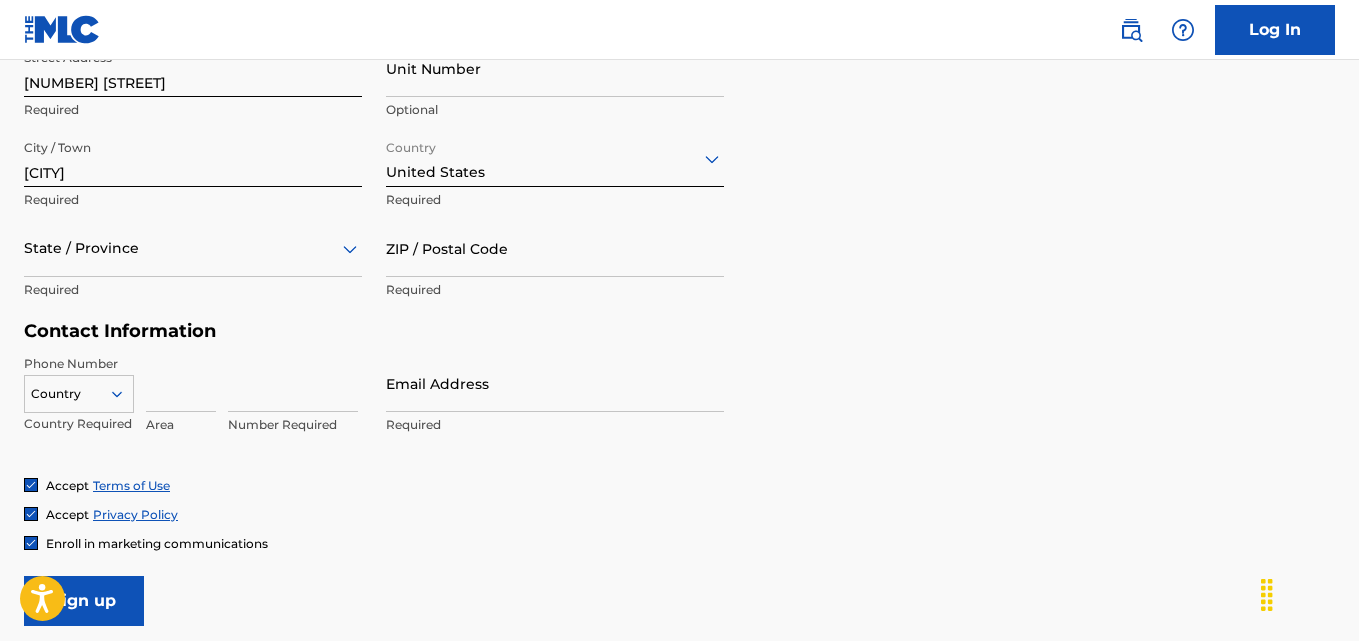 scroll, scrollTop: 745, scrollLeft: 0, axis: vertical 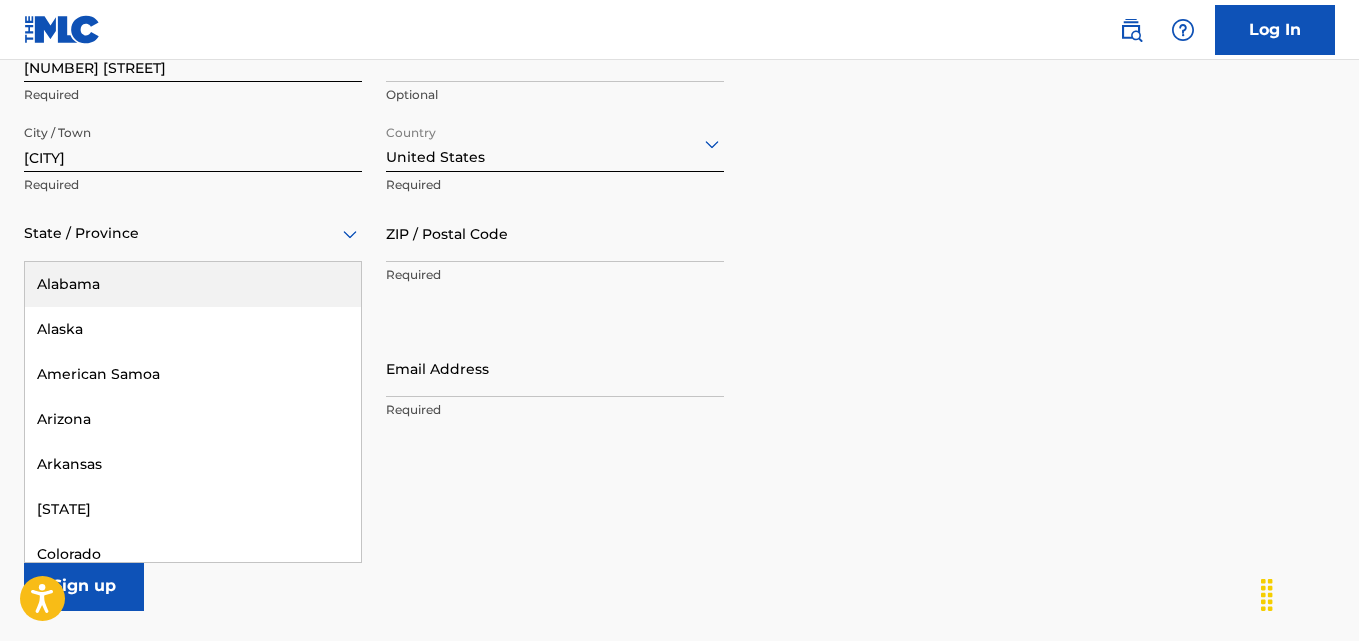 click 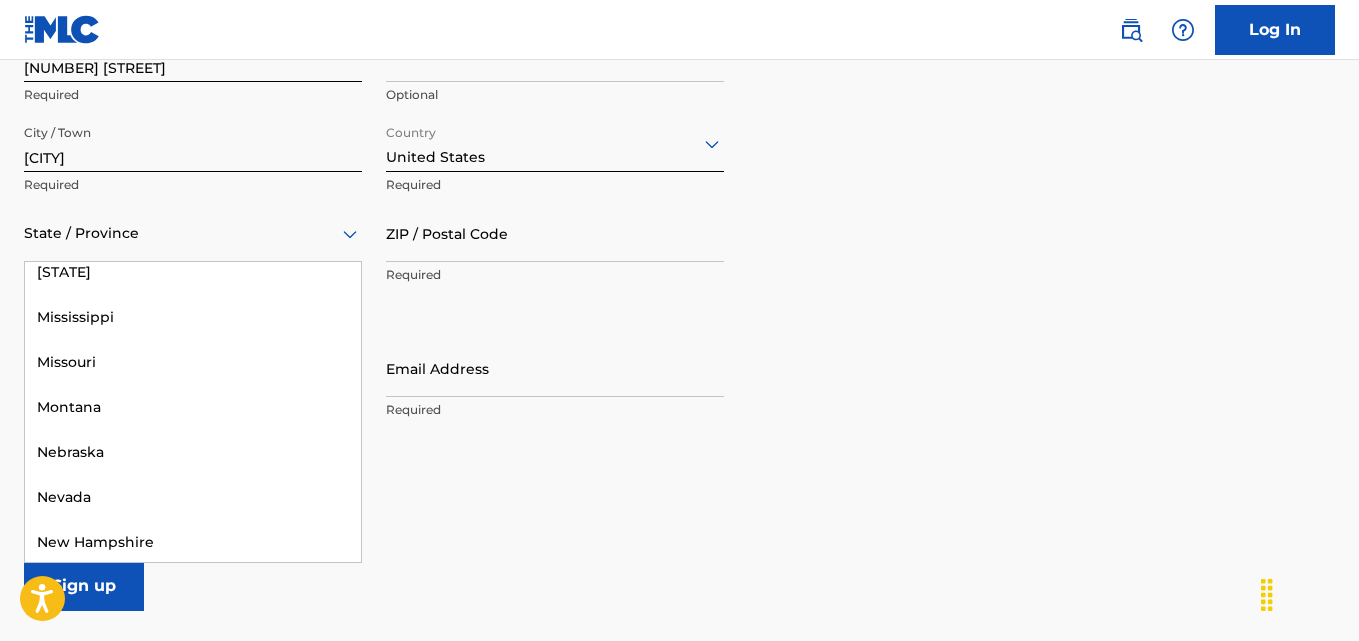 scroll, scrollTop: 1118, scrollLeft: 0, axis: vertical 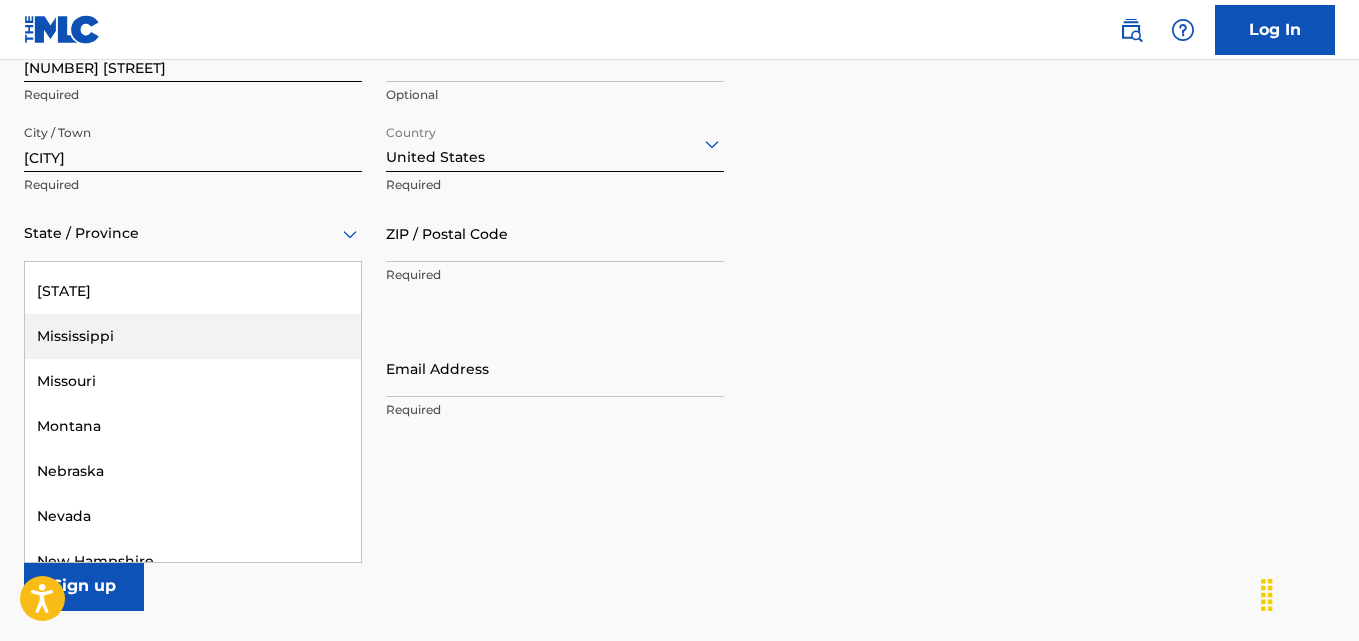 click on "Mississippi" at bounding box center (193, 336) 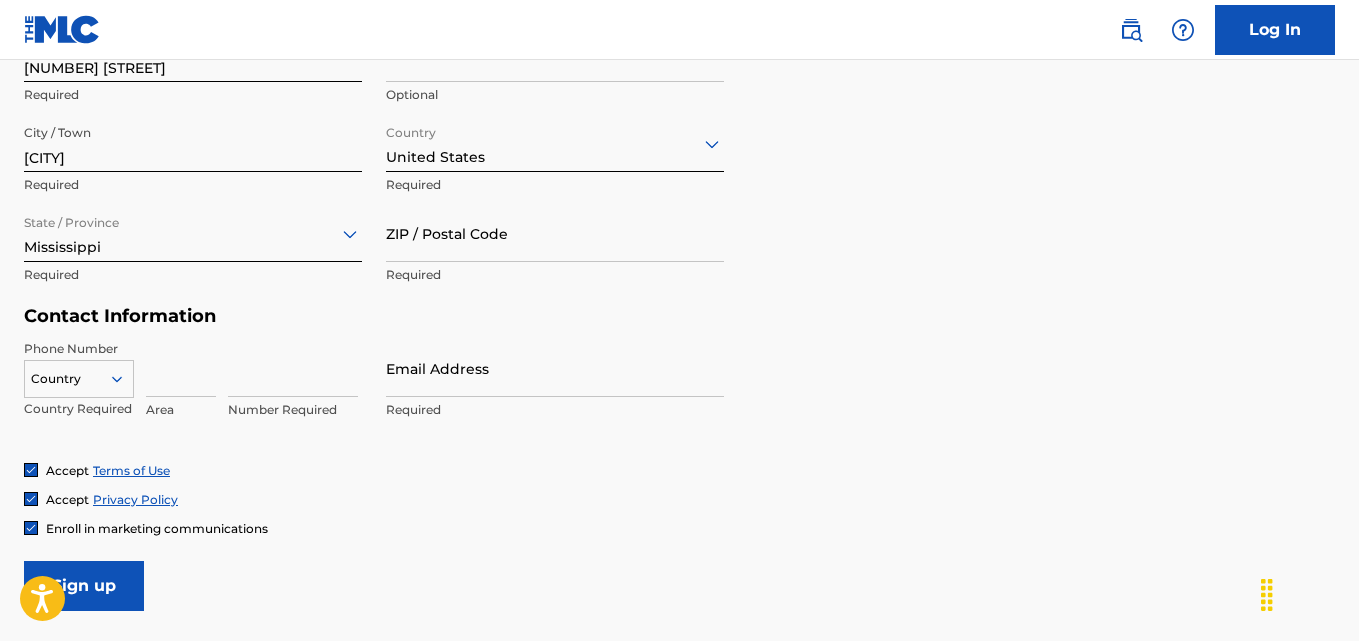click at bounding box center [181, 368] 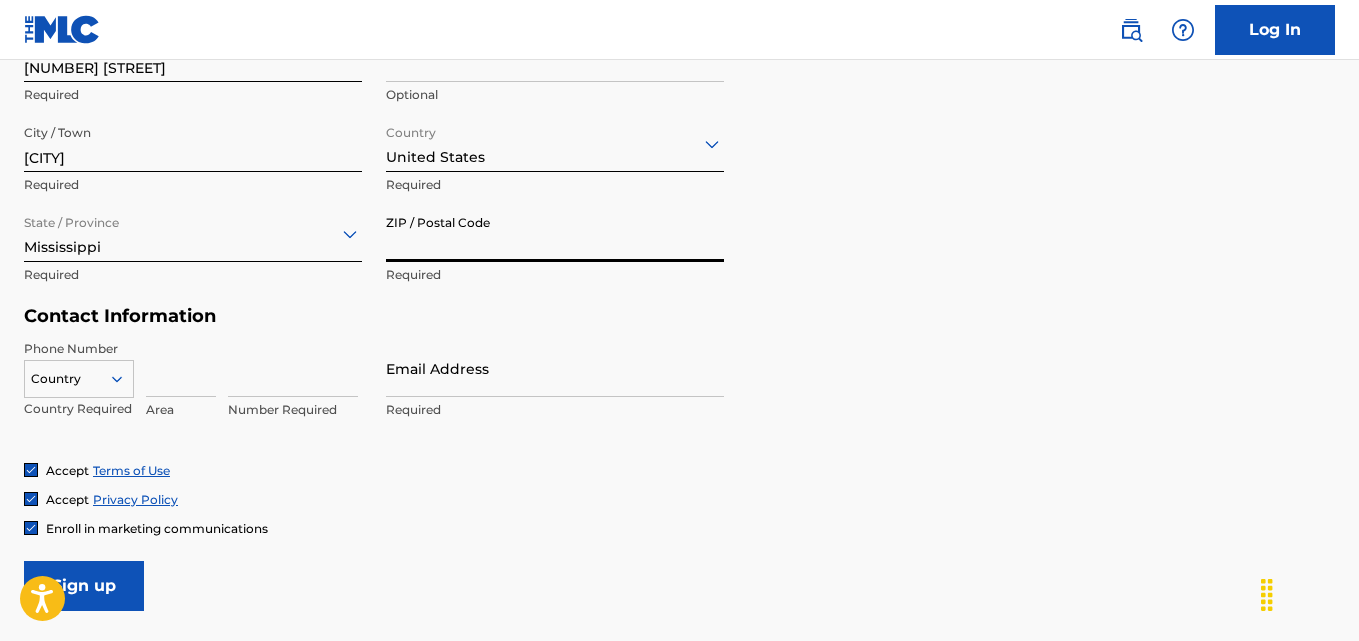click on "ZIP / Postal Code" at bounding box center [555, 233] 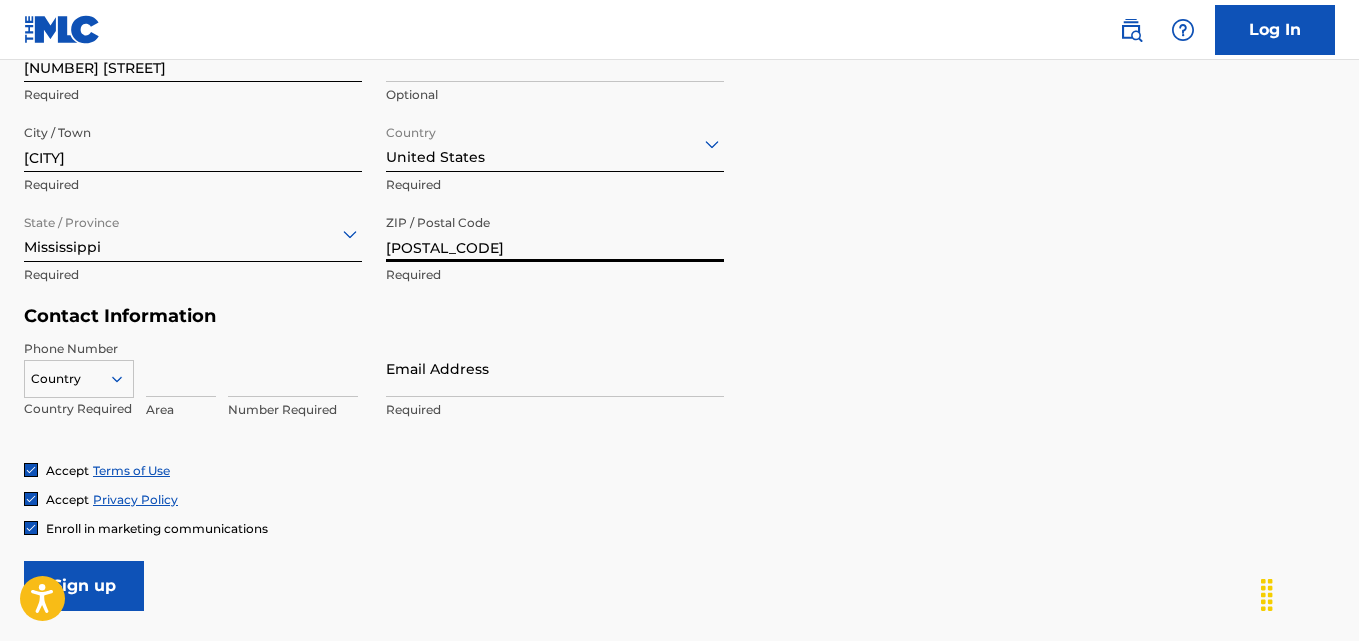 type on "[POSTAL_CODE]" 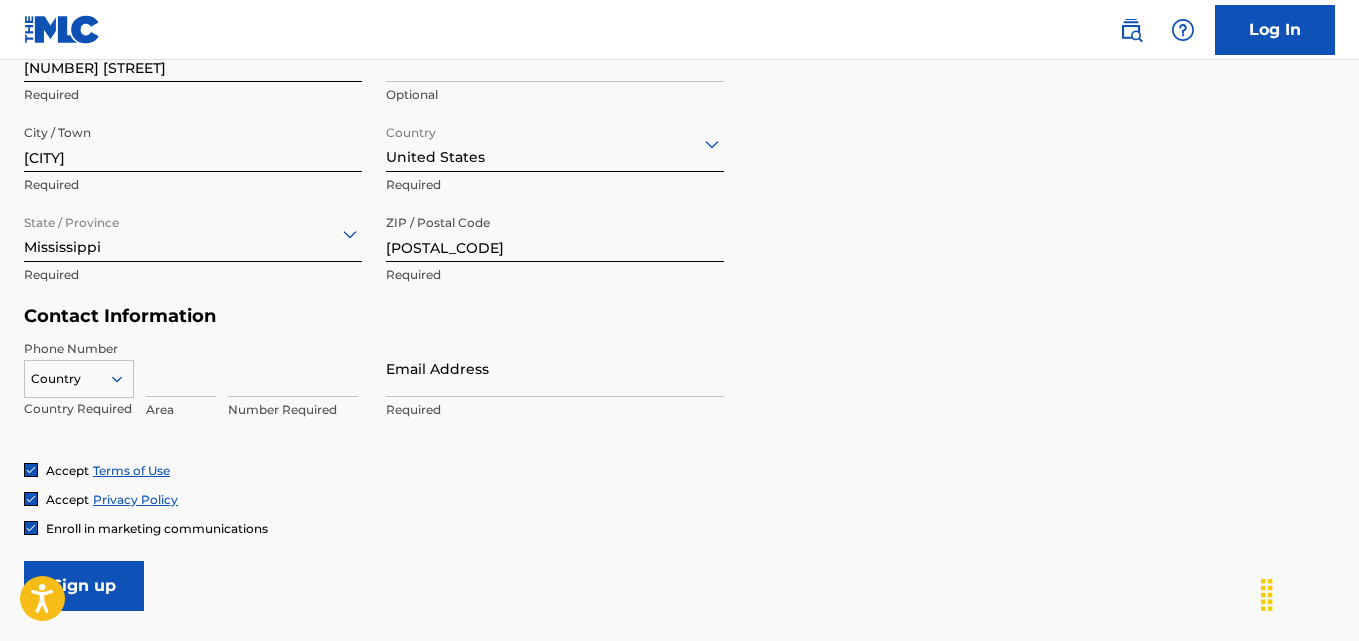 click on "Personal Address i Street Address [NUMBER] [STREET] Required Unit Number Optional City / Town [CITY] Required Country United States Required State / Province [STATE] Required ZIP / Postal Code [POSTAL_CODE] Required" at bounding box center [679, 154] 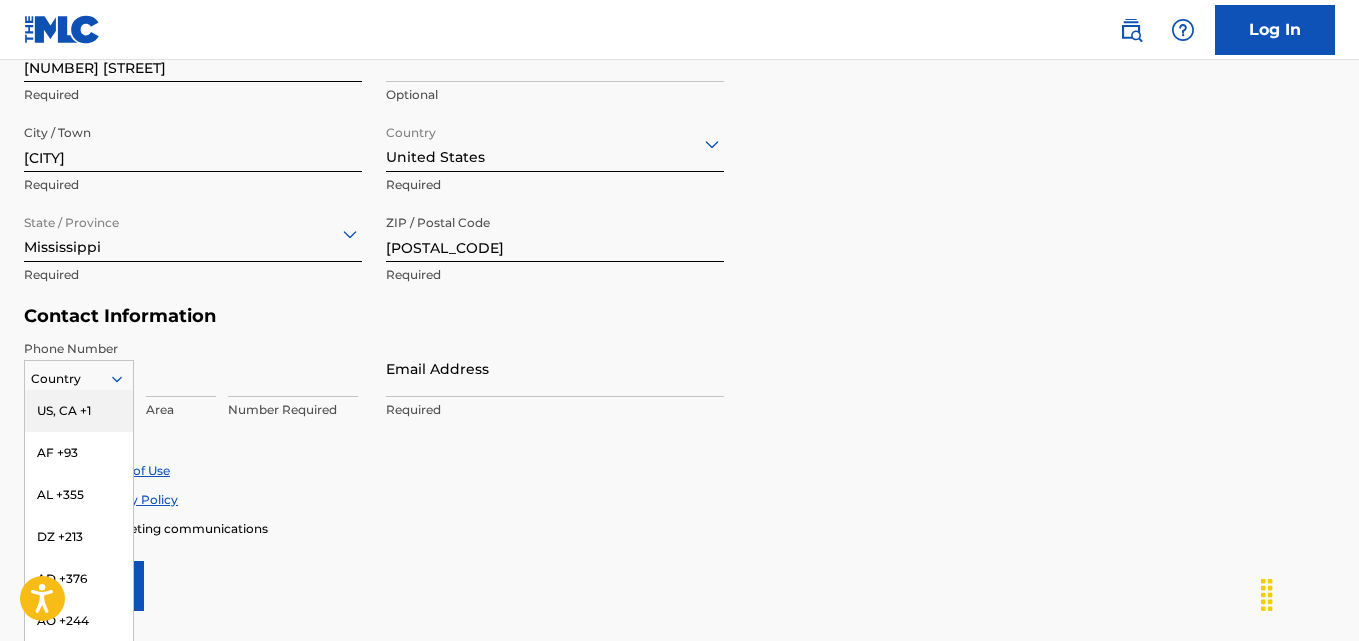 scroll, scrollTop: 795, scrollLeft: 0, axis: vertical 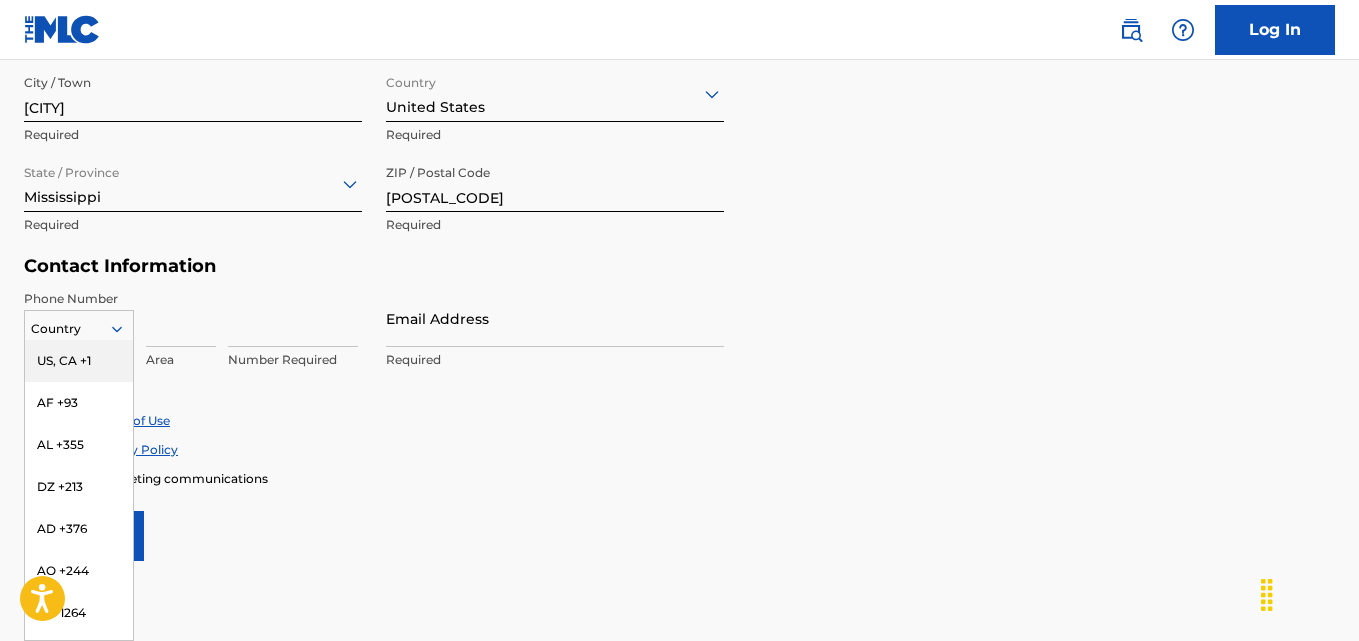 click on "216 results available. Use Up and Down to choose options, press Enter to select the currently focused option, press Escape to exit the menu, press Tab to select the option and exit the menu. Country [COUNTRY], [COUNTRY] +1 [COUNTRY] +93 [COUNTRY] +213 [COUNTRY] +376 [COUNTRY] +240 [COUNTRY] +1264 [COUNTRY] +1268 [COUNTRY] +54 [COUNTRY] +374 [COUNTRY] +297 [COUNTRY] +61 [COUNTRY] +43 [COUNTRY] +994 [COUNTRY] +1242 [COUNTRY] +973 [COUNTRY] +880 [COUNTRY] +1246 [COUNTRY] +375 [COUNTRY] +32 [COUNTRY] +501 [COUNTRY] +229 [COUNTRY] +1441 [COUNTRY] +975 [COUNTRY] +591 [COUNTRY] +387 [COUNTRY] +267 [COUNTRY] +55 [COUNTRY] +673 [COUNTRY] +359 [COUNTRY] +226 [COUNTRY] +257 [COUNTRY] +855 [COUNTRY] +237 [COUNTRY] +238 [COUNTRY] +1345 [COUNTRY] +236 [COUNTRY] +235 [COUNTRY] +56 [COUNTRY] +86 [COUNTRY] +57 [COUNTRY] +269 [COUNTRY] +242 [COUNTRY] +682 [COUNTRY] +506 [COUNTRY] +225 [COUNTRY] +385 [COUNTRY] +53 [COUNTRY] +357 [COUNTRY] +420 [COUNTRY] +45 [COUNTRY] +253 [COUNTRY] +1767 [COUNTRY] +1809 [COUNTRY] +593 [COUNTRY] +20 [COUNTRY] +503 [COUNTRY] +240 [COUNTRY] +291 [COUNTRY] +372 [COUNTRY] +251 [COUNTRY] +500 [COUNTRY] +298 [COUNTRY] +679 [COUNTRY] +358 [COUNTRY] +33 [COUNTRY] +594 [COUNTRY] +689 [COUNTRY] +241 [COUNTRY] +220 [COUNTRY] +995 [COUNTRY] +49 [COUNTRY] +233 [COUNTRY] +350 [COUNTRY] +299 [COUNTRY] +1473 [COUNTRY] +590 [COUNTRY] +502 [COUNTRY] +224 [COUNTRY] +245 [COUNTRY] +592 [COUNTRY] +509 [COUNTRY] +39 [COUNTRY] +504 [COUNTRY] +852 [COUNTRY] +36 [COUNTRY] +354 [COUNTRY] +91 [COUNTRY] +62 [COUNTRY] +98 [COUNTRY] +964 [COUNTRY] +353 [COUNTRY] +972 [COUNTRY] +1876 [COUNTRY] +81 [COUNTRY] +962 [COUNTRY] +254 [COUNTRY] +686 [COUNTRY] +850 [COUNTRY] +82 [COUNTRY] +965" at bounding box center [79, 325] 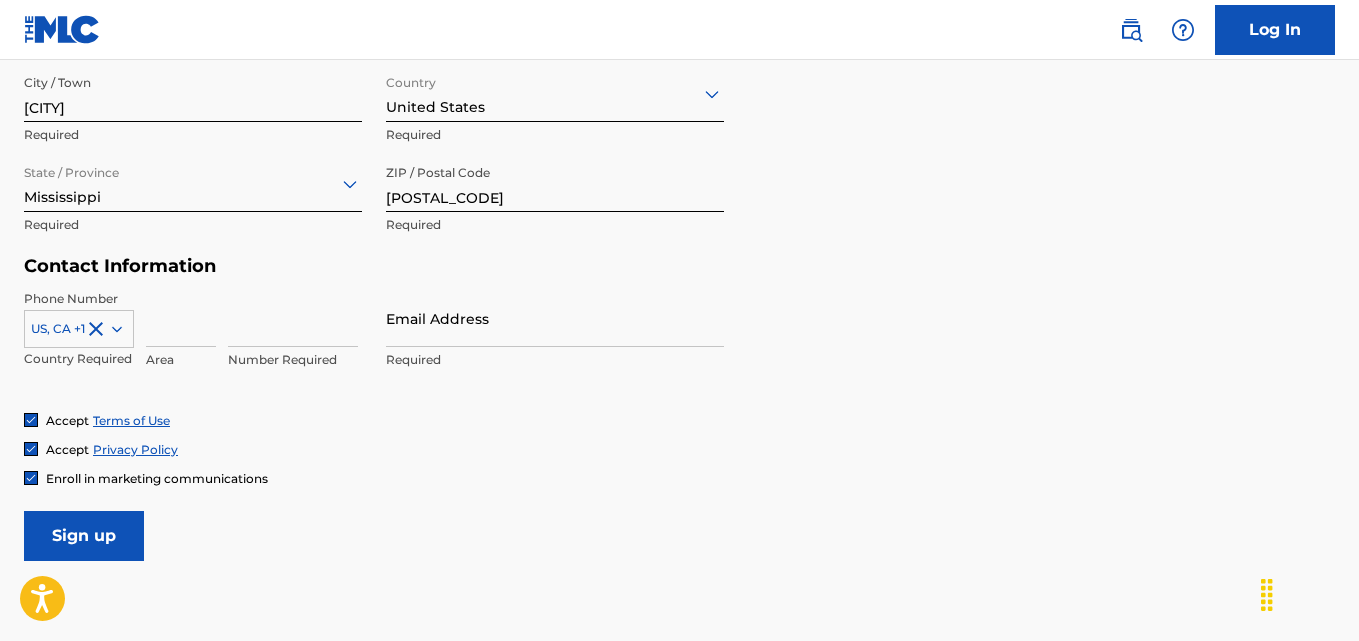 click at bounding box center (181, 318) 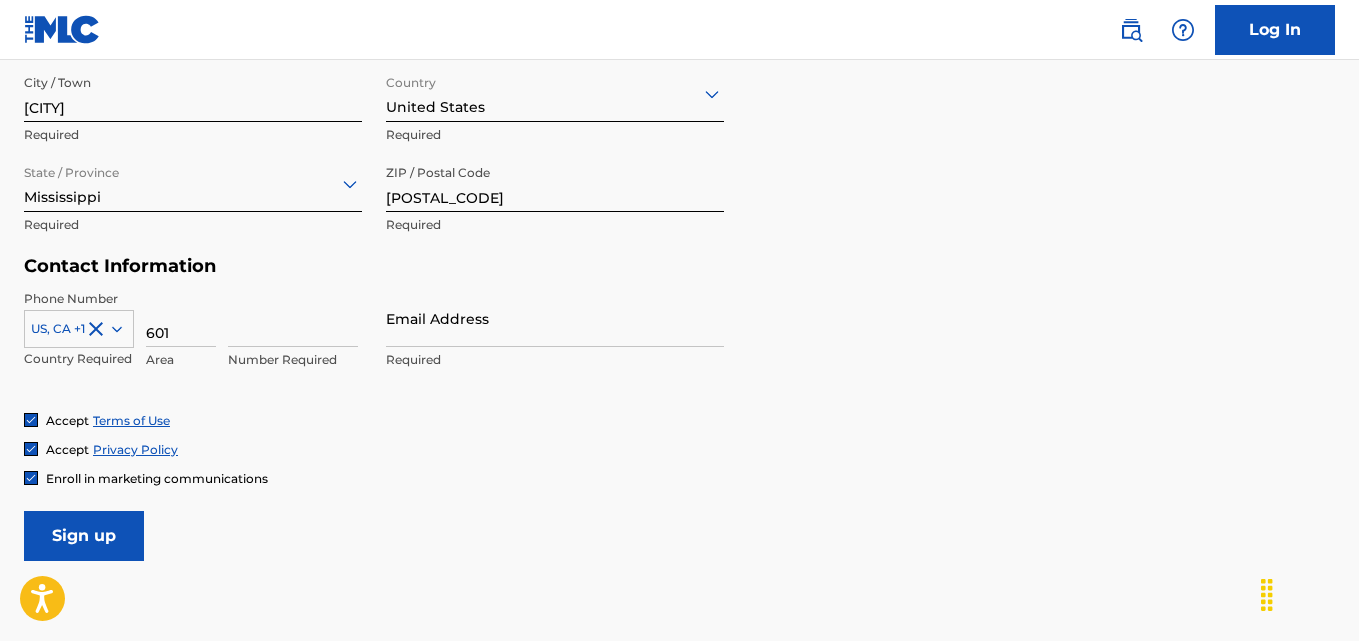 type on "601" 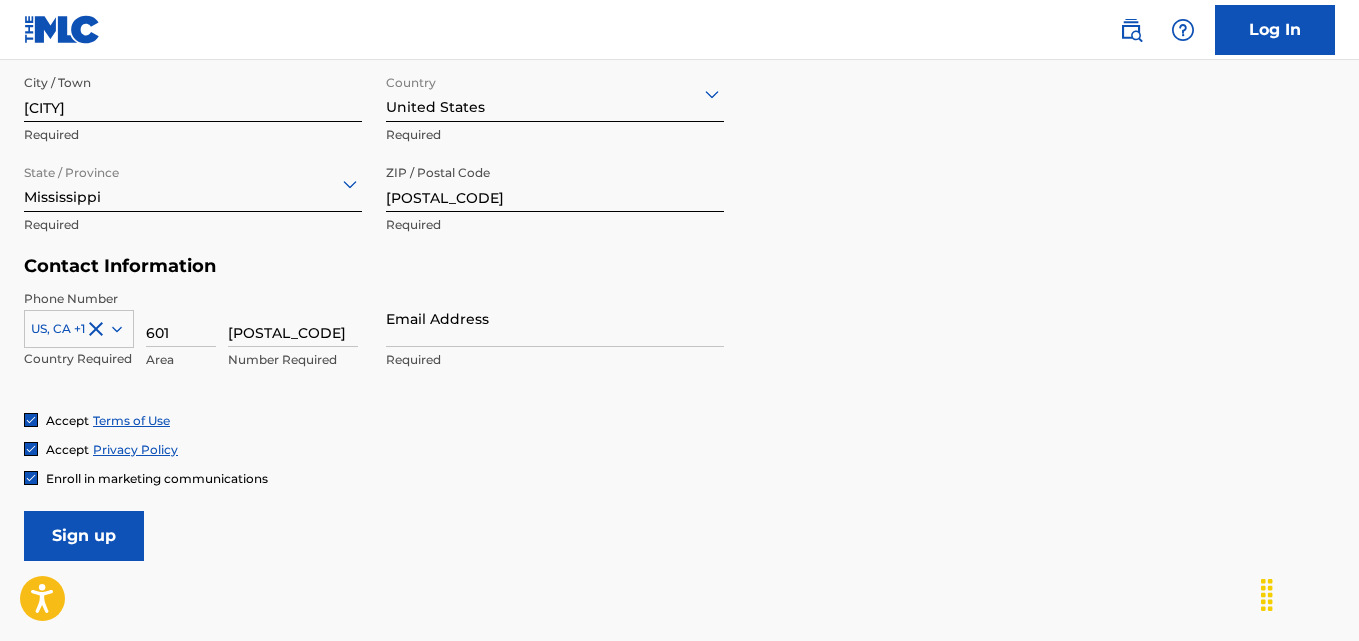 type on "[POSTAL_CODE]" 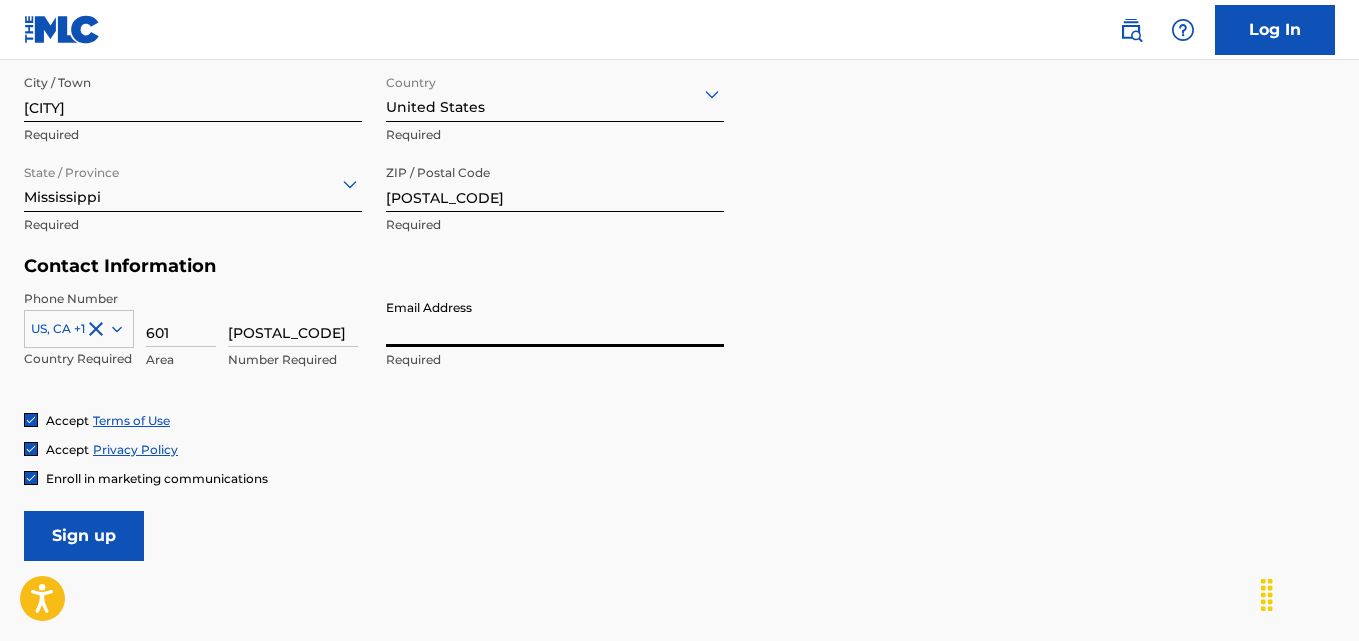 click on "Email Address" at bounding box center [555, 318] 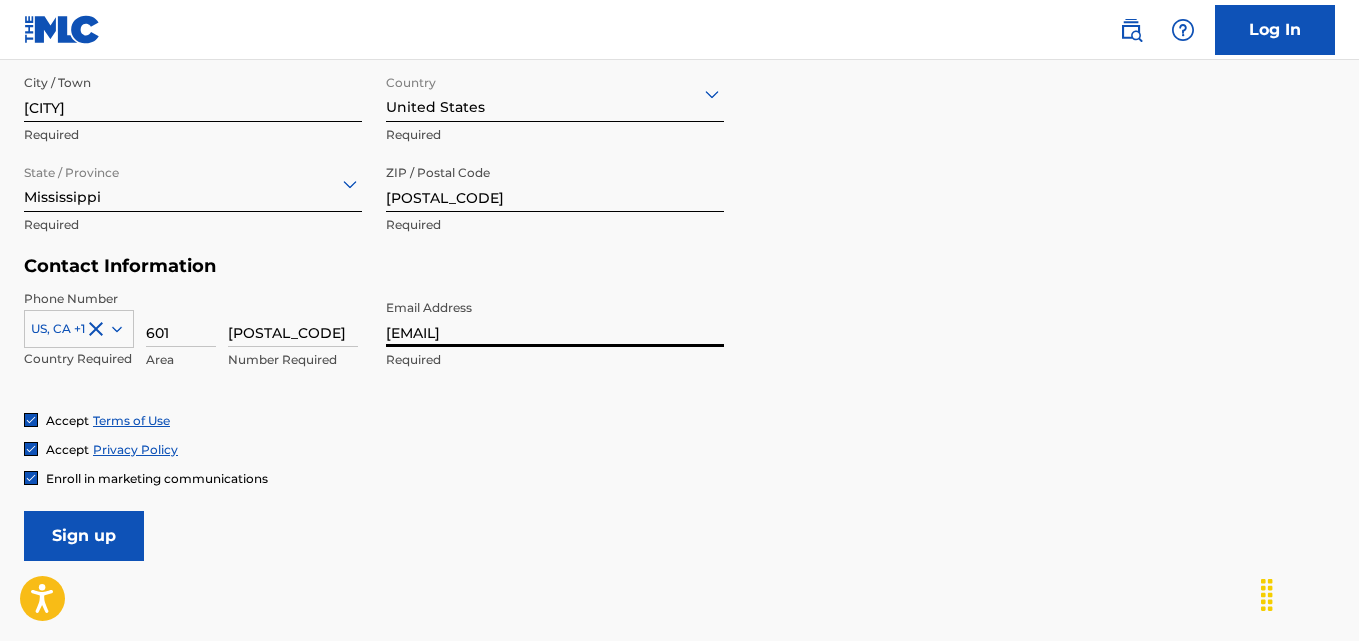 type on "[EMAIL]" 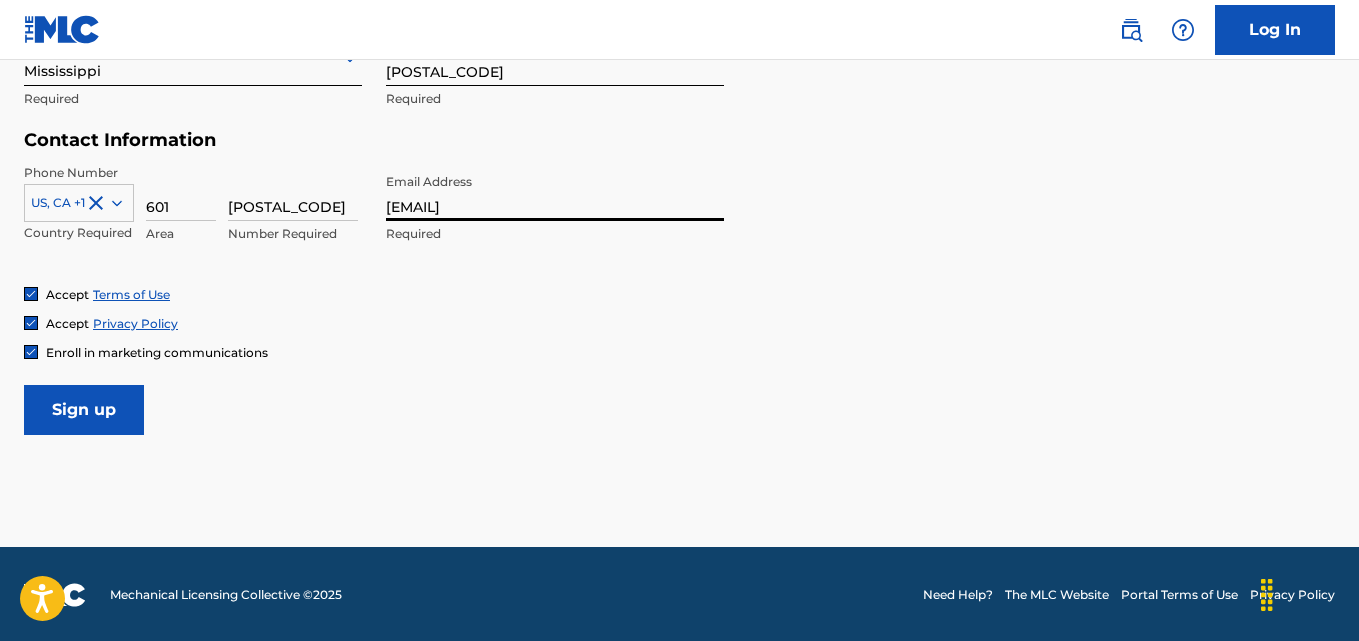 scroll, scrollTop: 923, scrollLeft: 0, axis: vertical 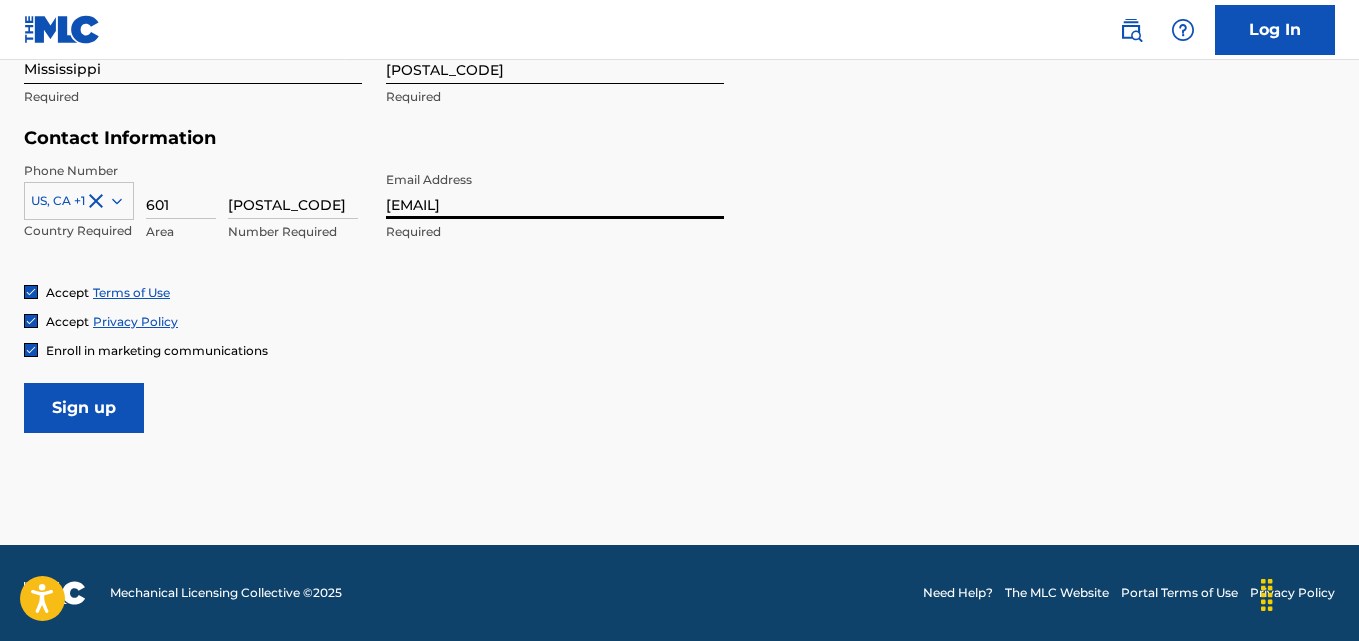 click on "Sign up" at bounding box center (84, 408) 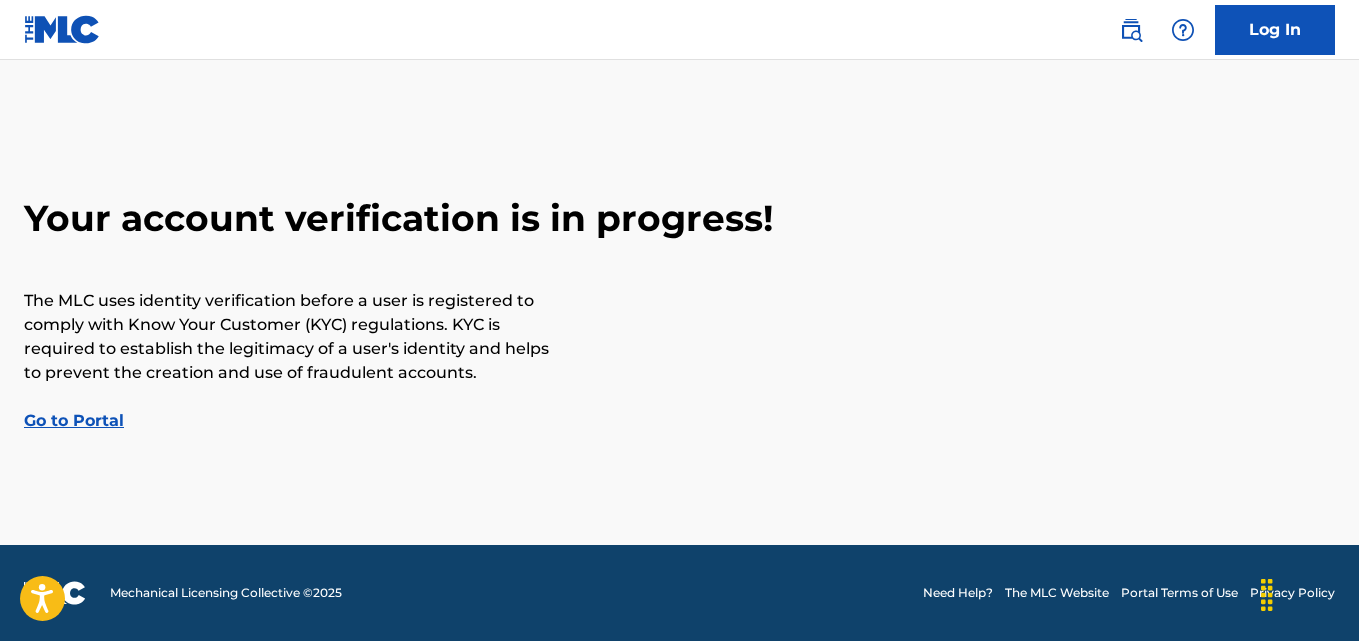 scroll, scrollTop: 0, scrollLeft: 0, axis: both 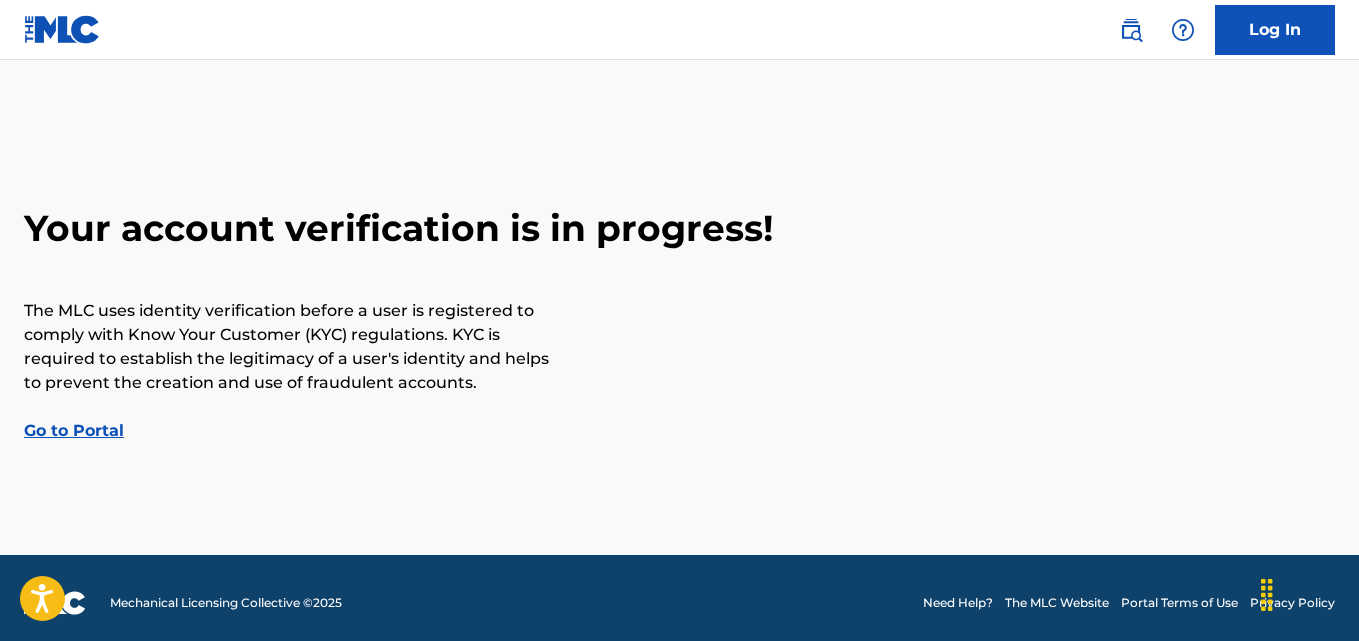 click on "Go to Portal" at bounding box center [74, 430] 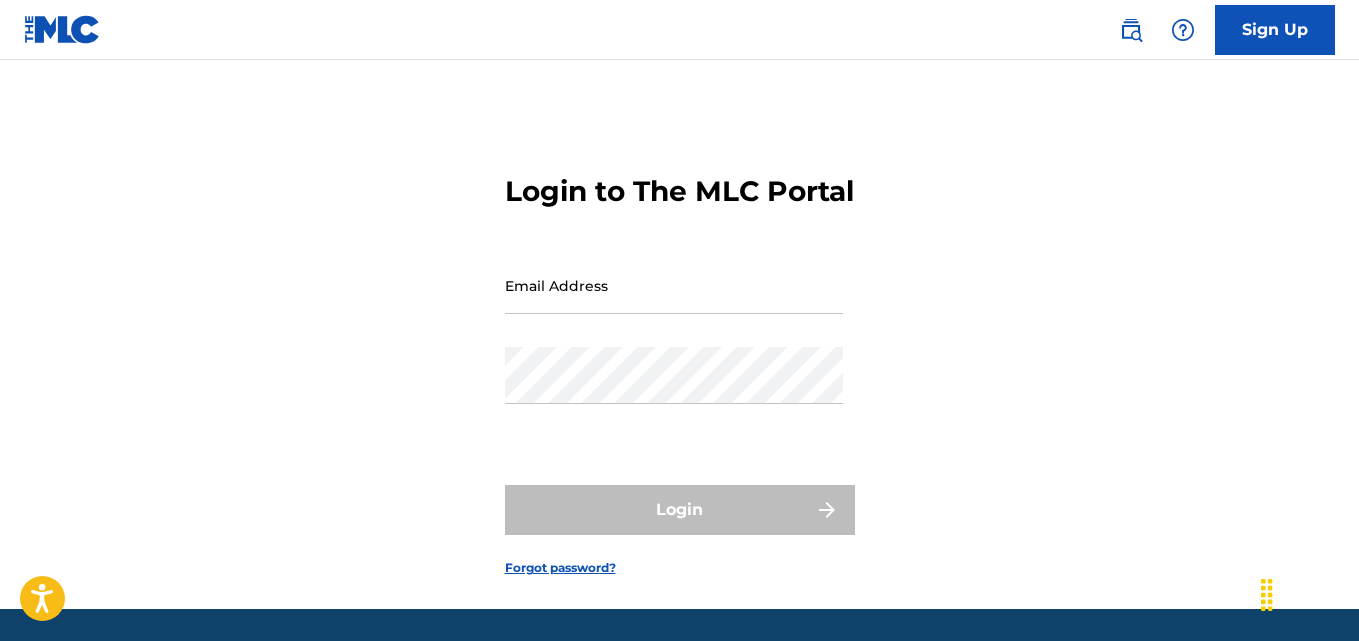 click on "Email Address" at bounding box center [674, 285] 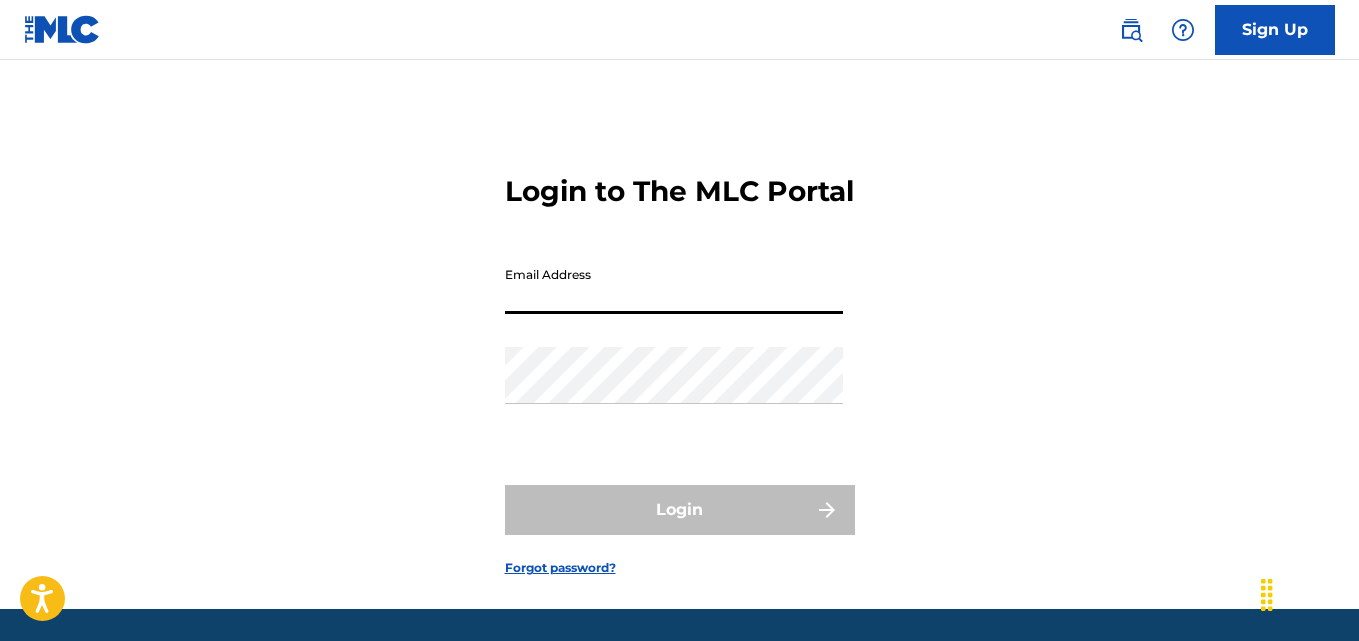 type on "[EMAIL]" 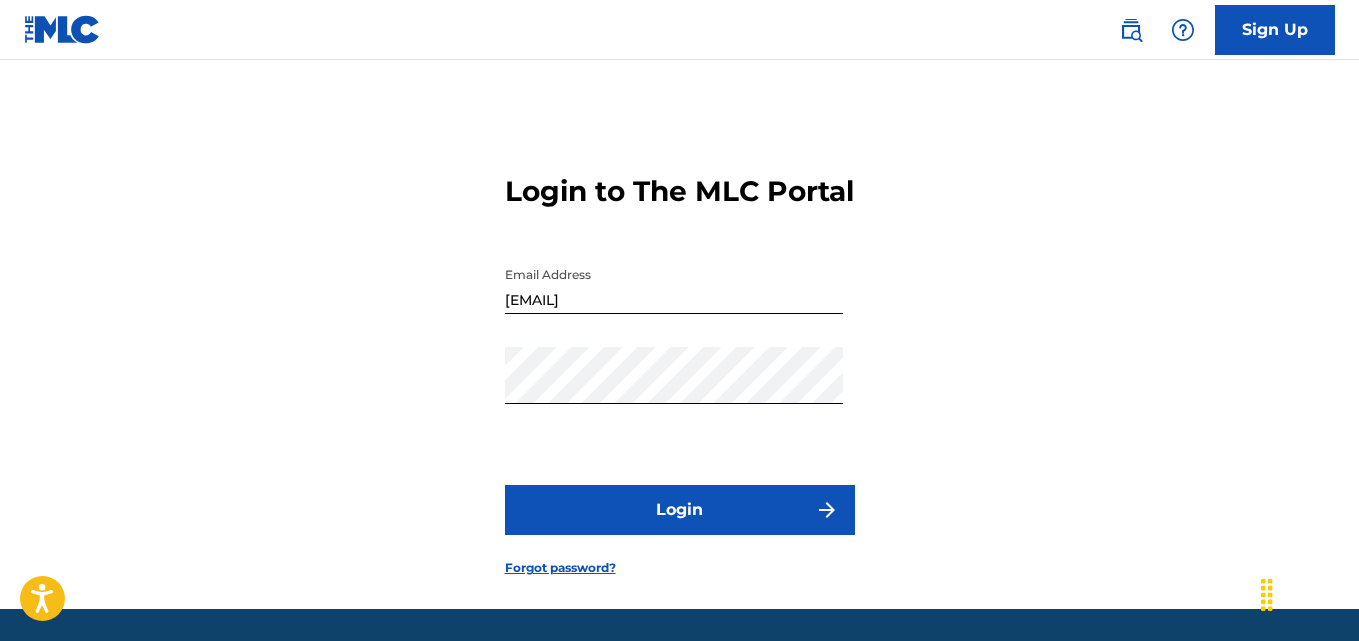 click on "Login" at bounding box center [680, 510] 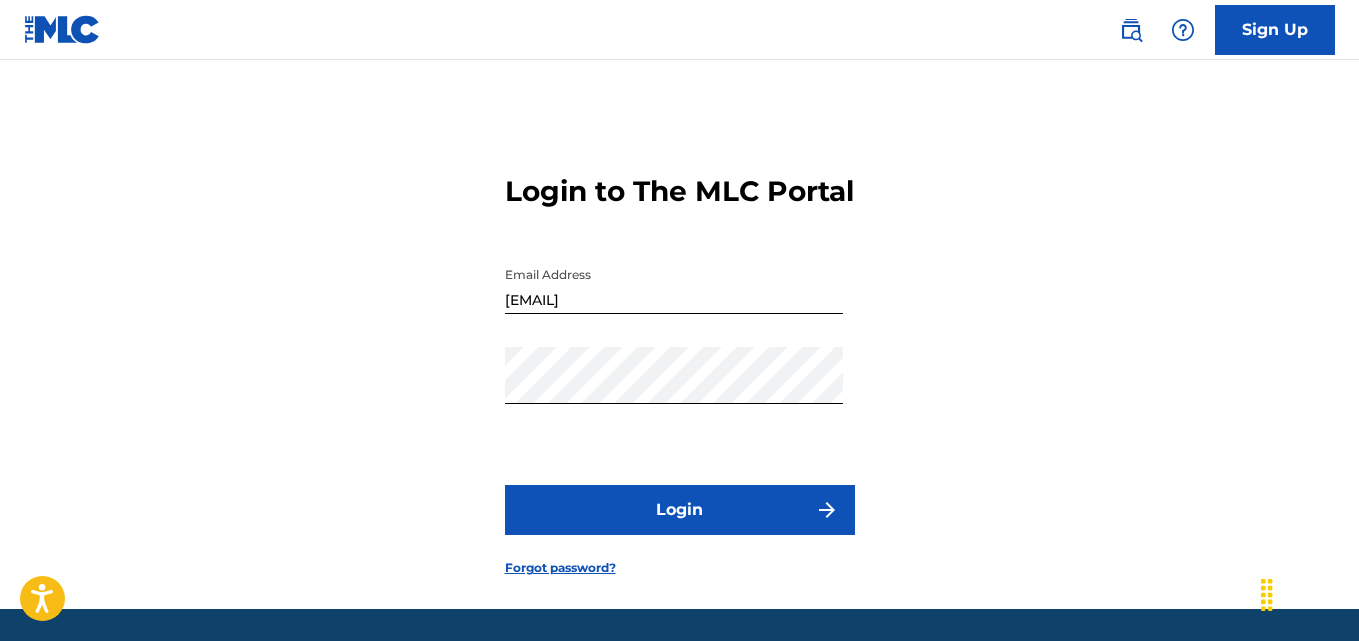 click at bounding box center [1183, 30] 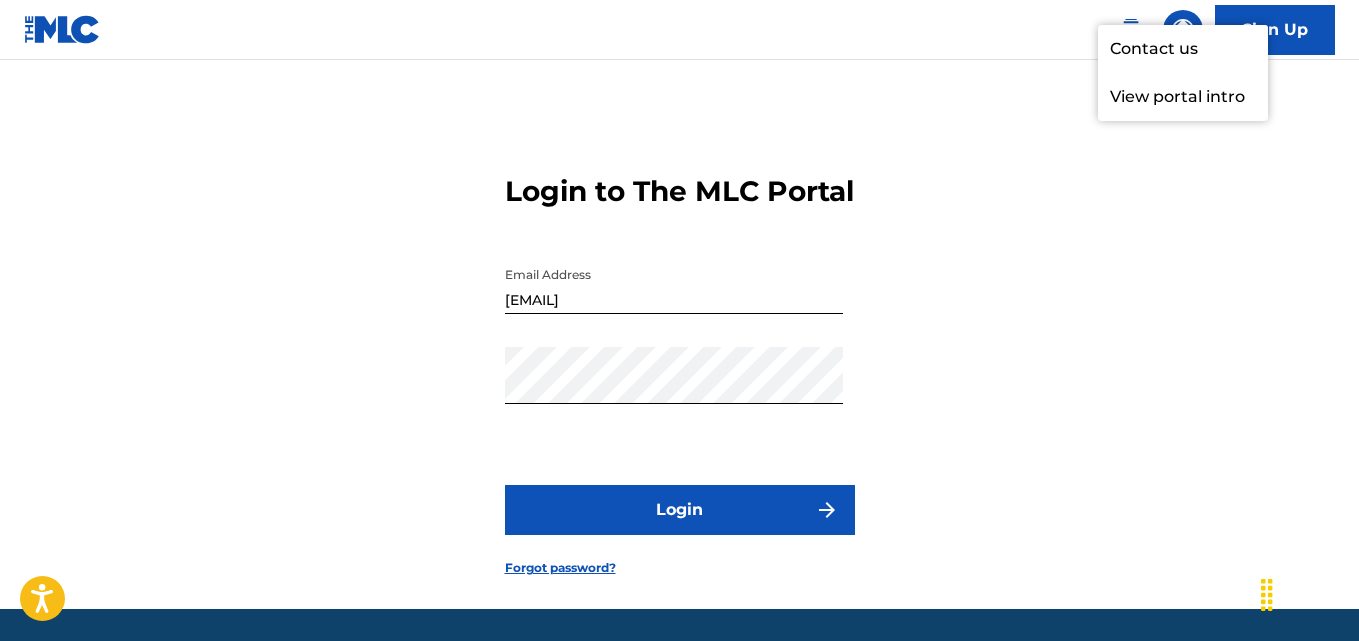 click at bounding box center [1131, 30] 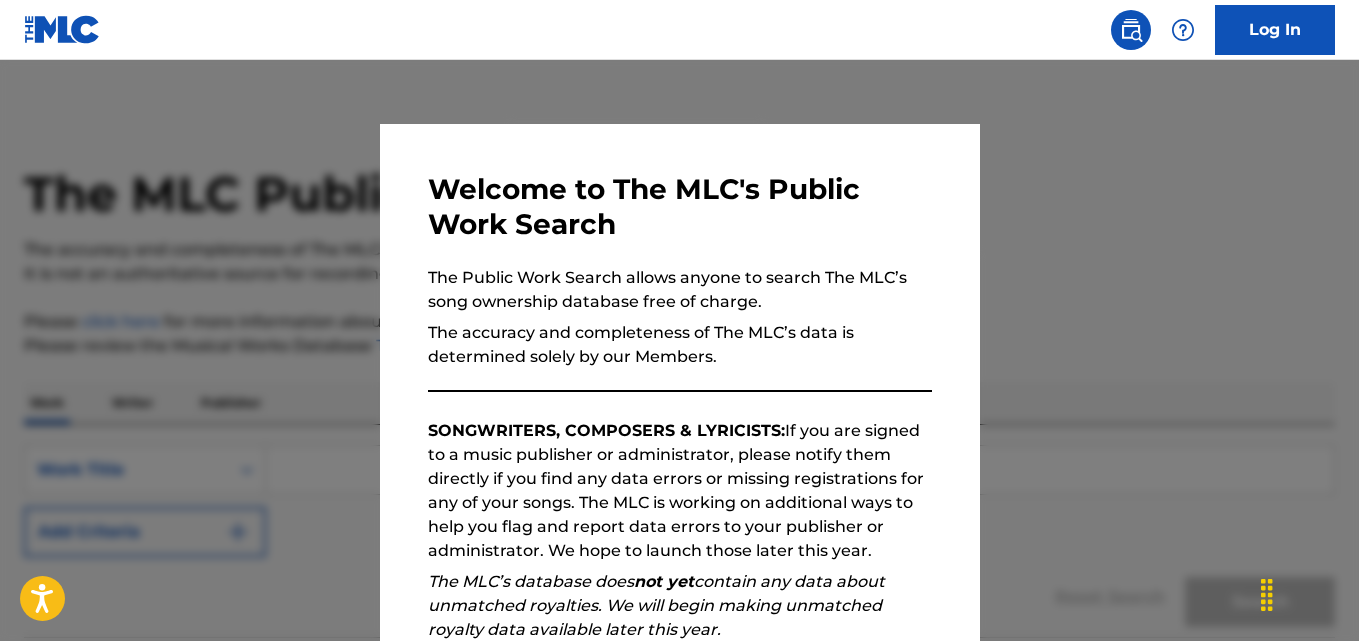 click at bounding box center (1183, 30) 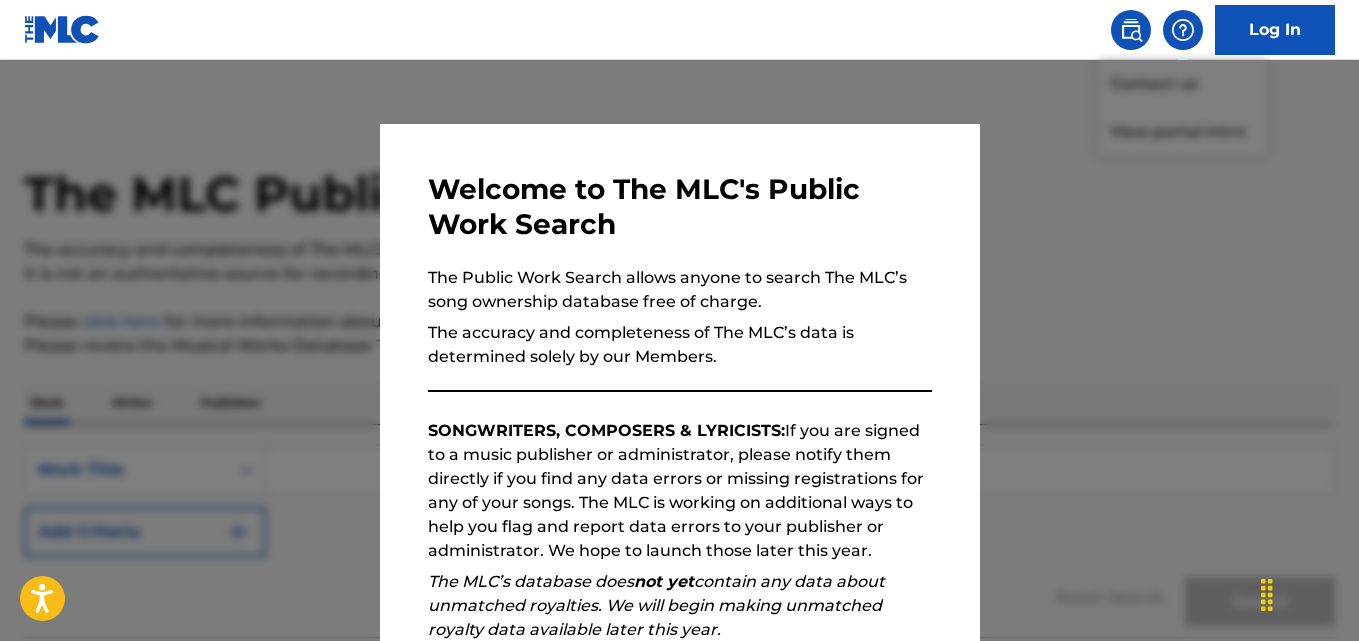 click at bounding box center [679, 380] 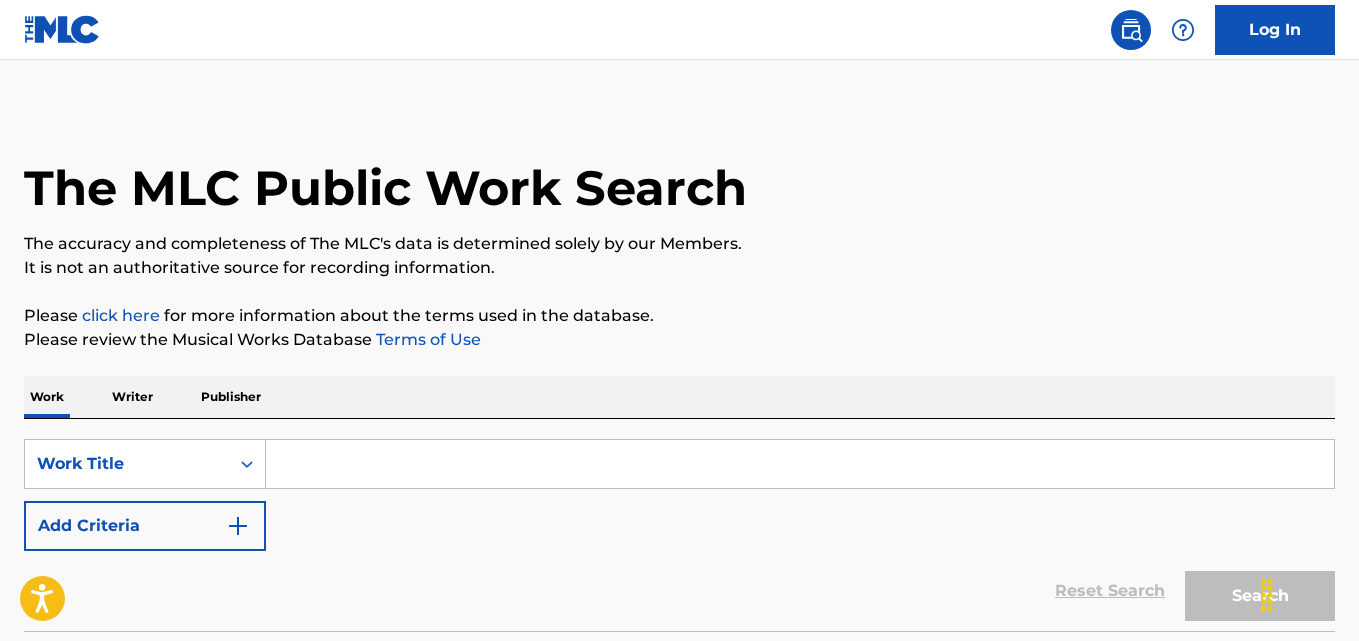 scroll, scrollTop: 0, scrollLeft: 0, axis: both 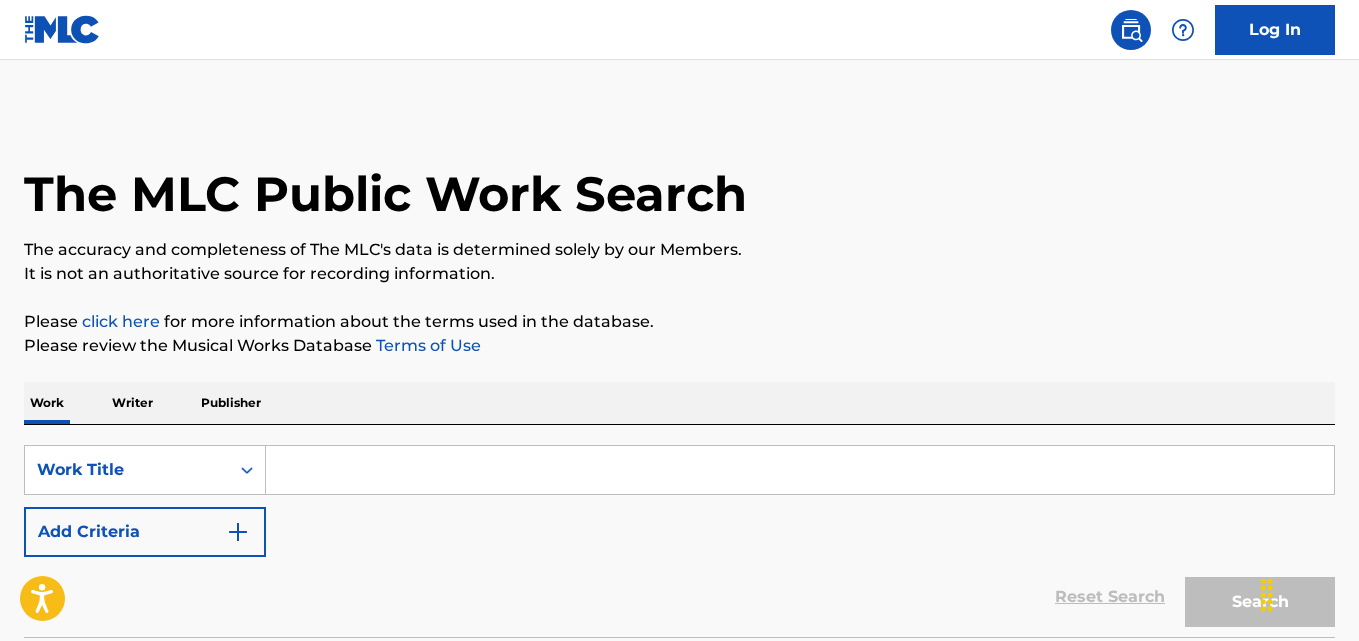 click at bounding box center (68, 29) 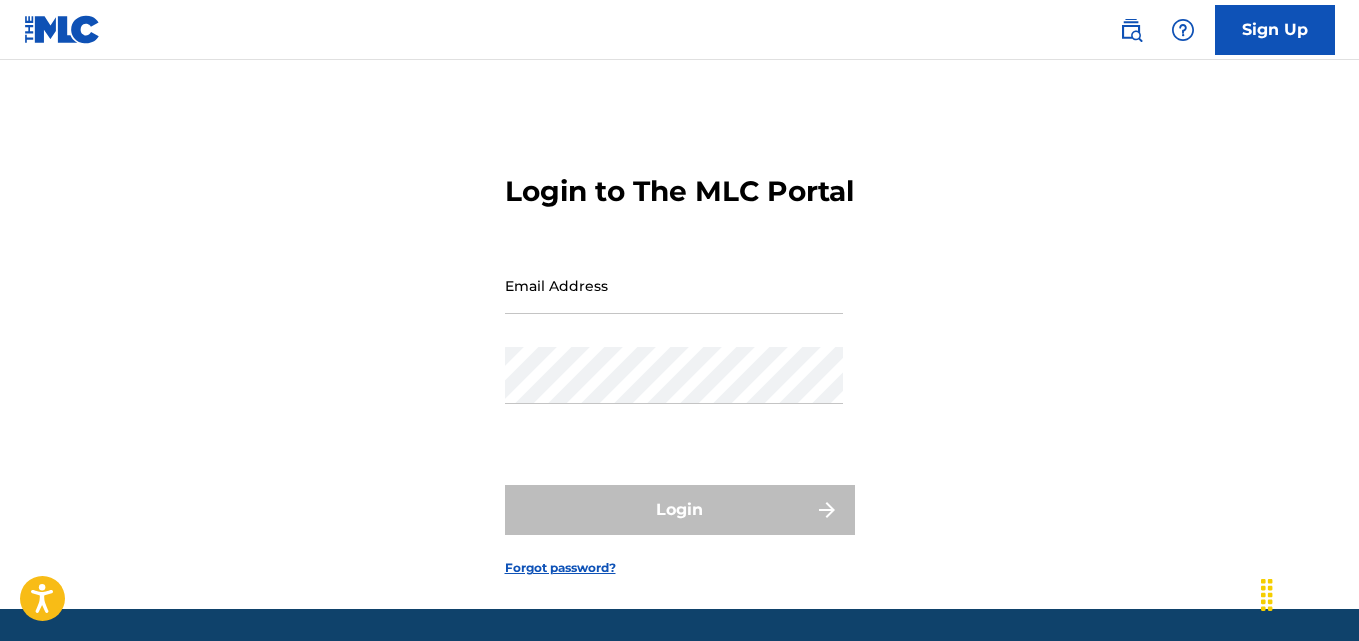 click at bounding box center [62, 29] 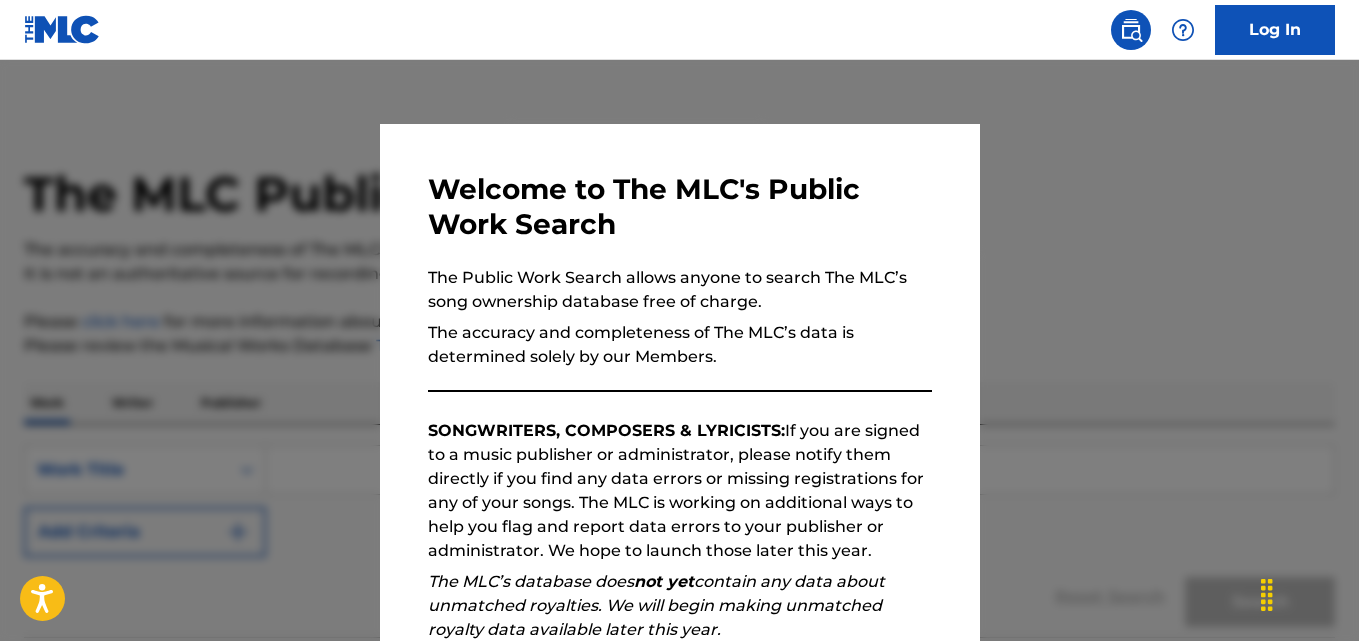 click at bounding box center [679, 380] 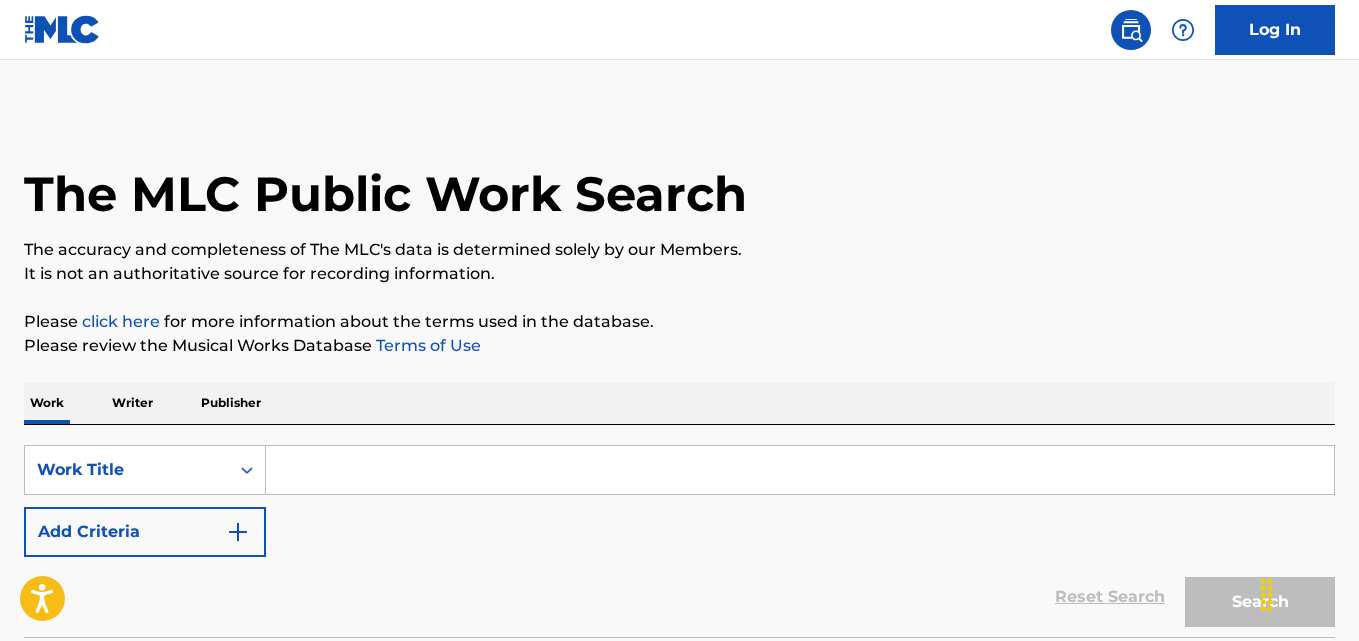 click at bounding box center [1183, 30] 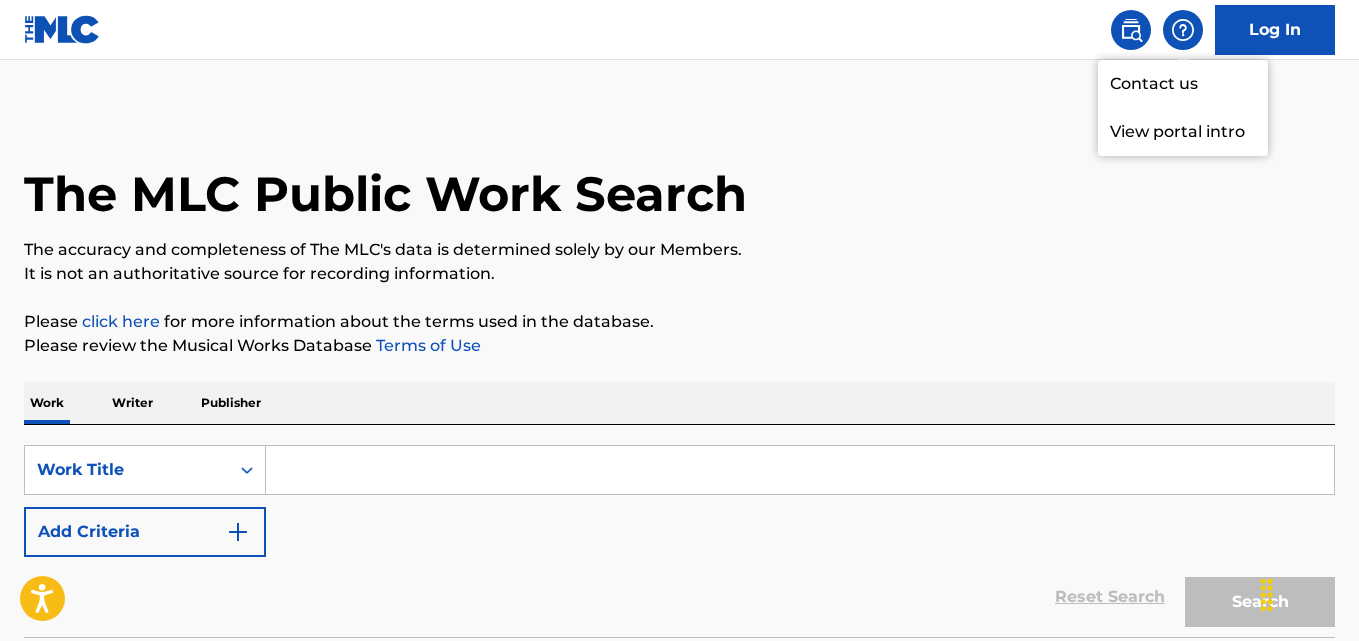click on "Contact us" at bounding box center [1183, 84] 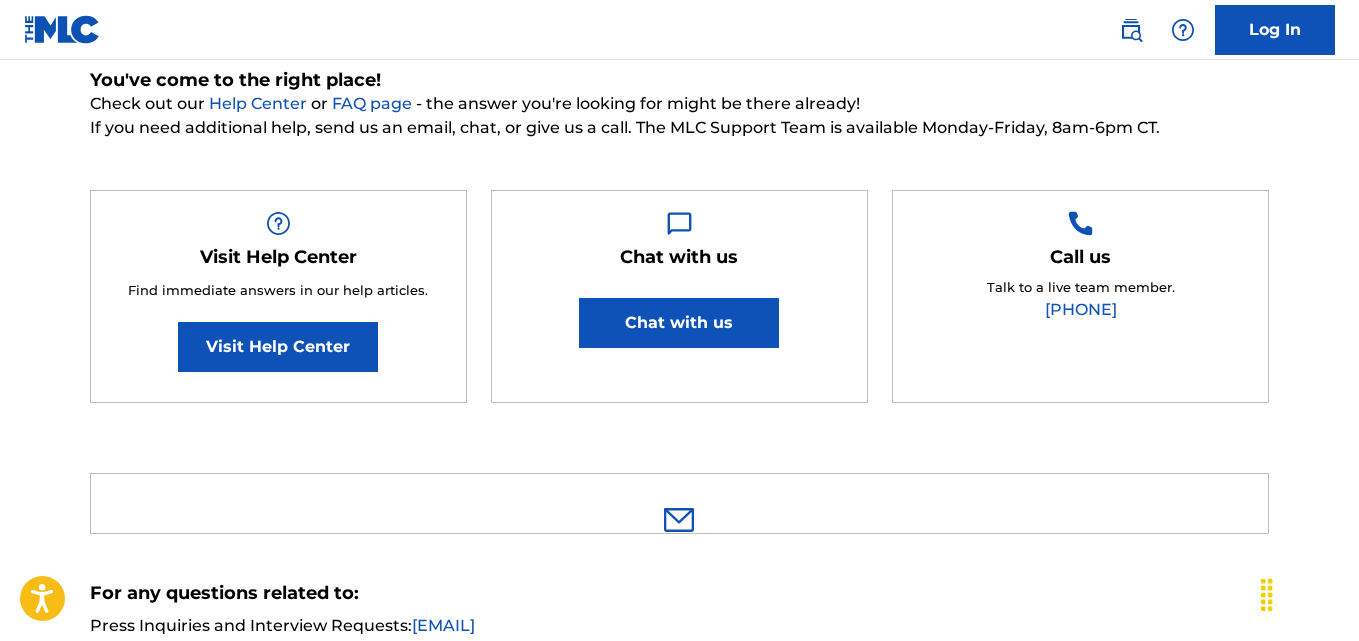 scroll, scrollTop: 220, scrollLeft: 0, axis: vertical 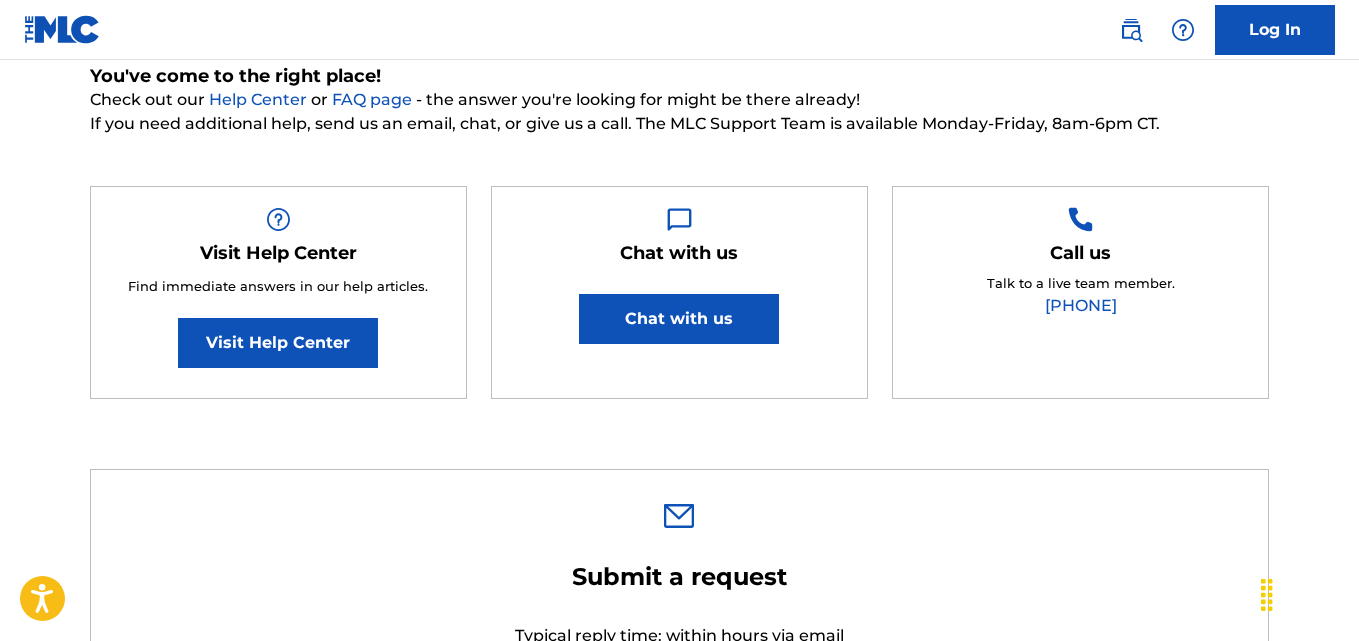 click on "Visit Help Center" at bounding box center (278, 343) 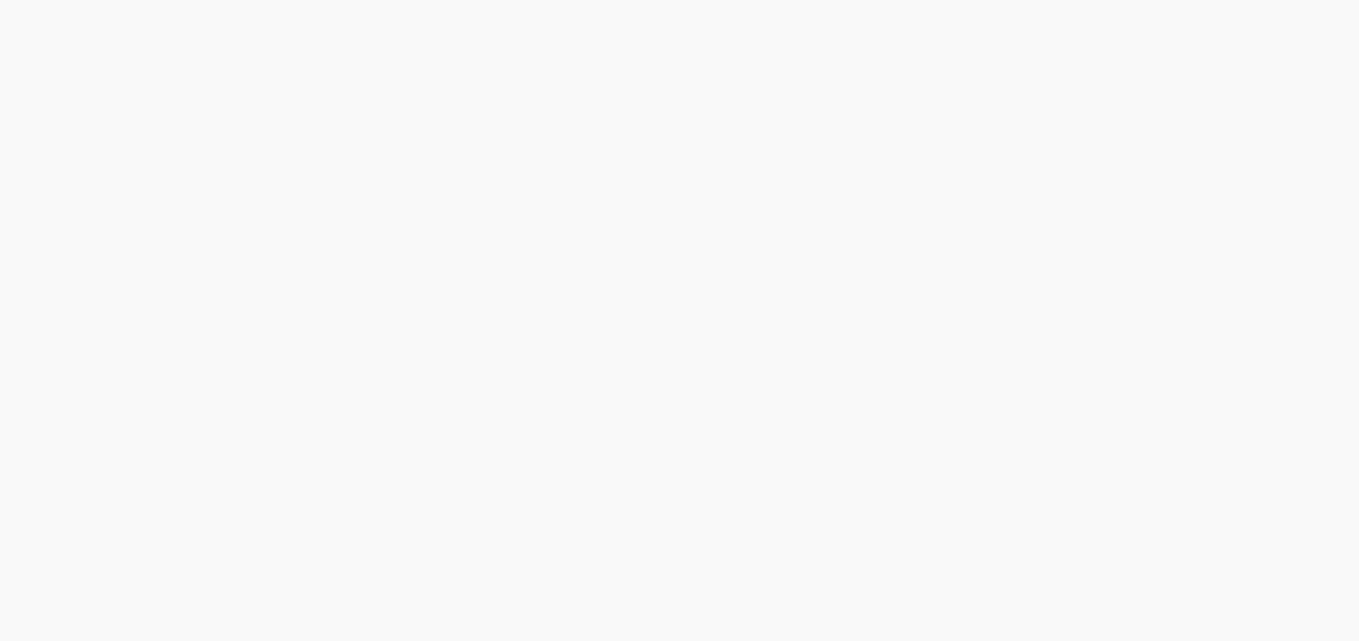 scroll, scrollTop: 0, scrollLeft: 0, axis: both 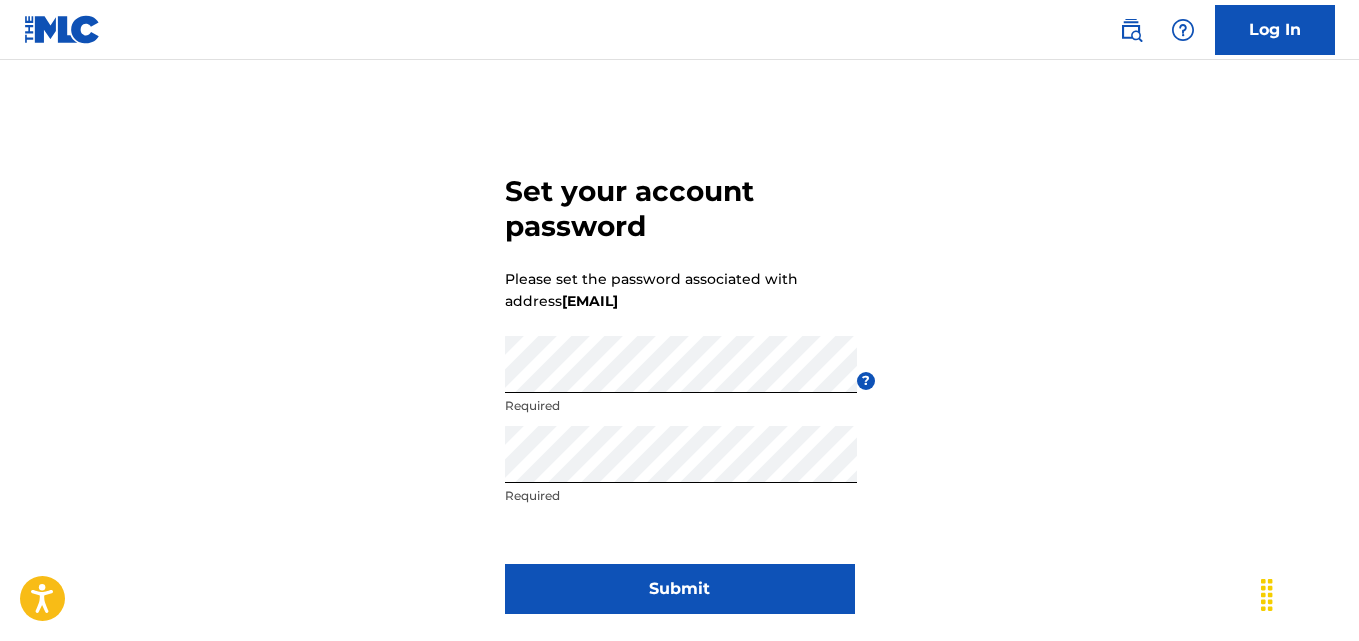 click on "Submit" at bounding box center (680, 589) 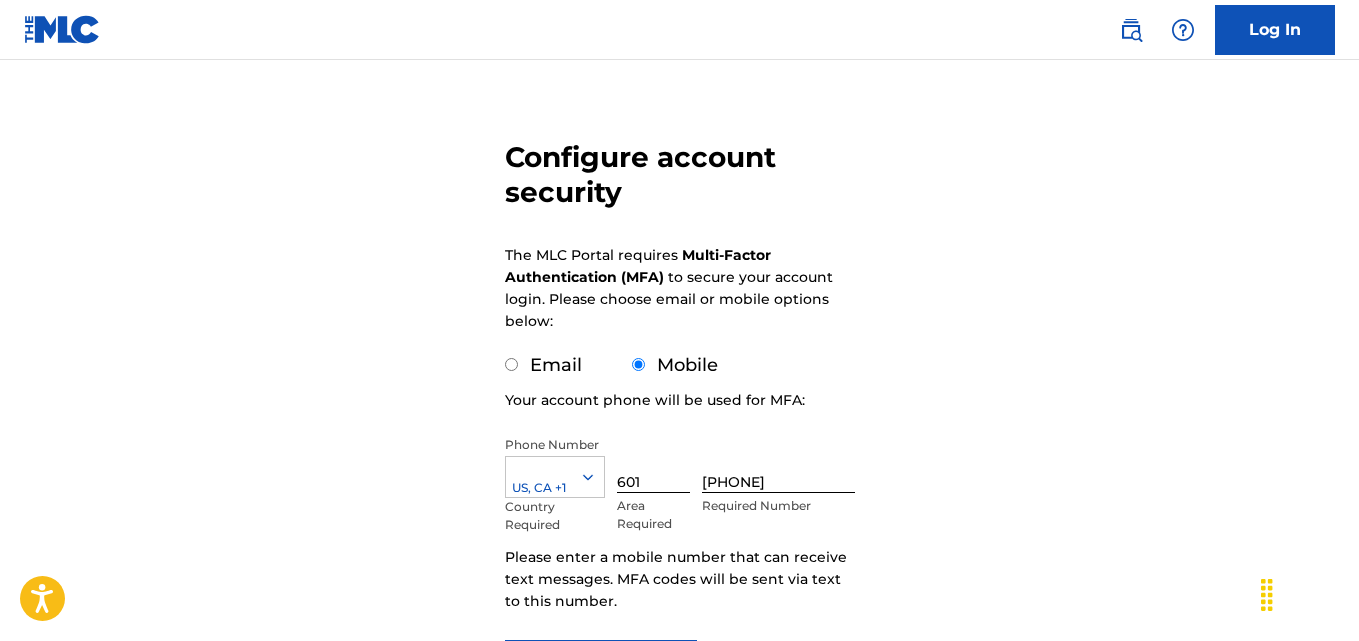 scroll, scrollTop: 156, scrollLeft: 0, axis: vertical 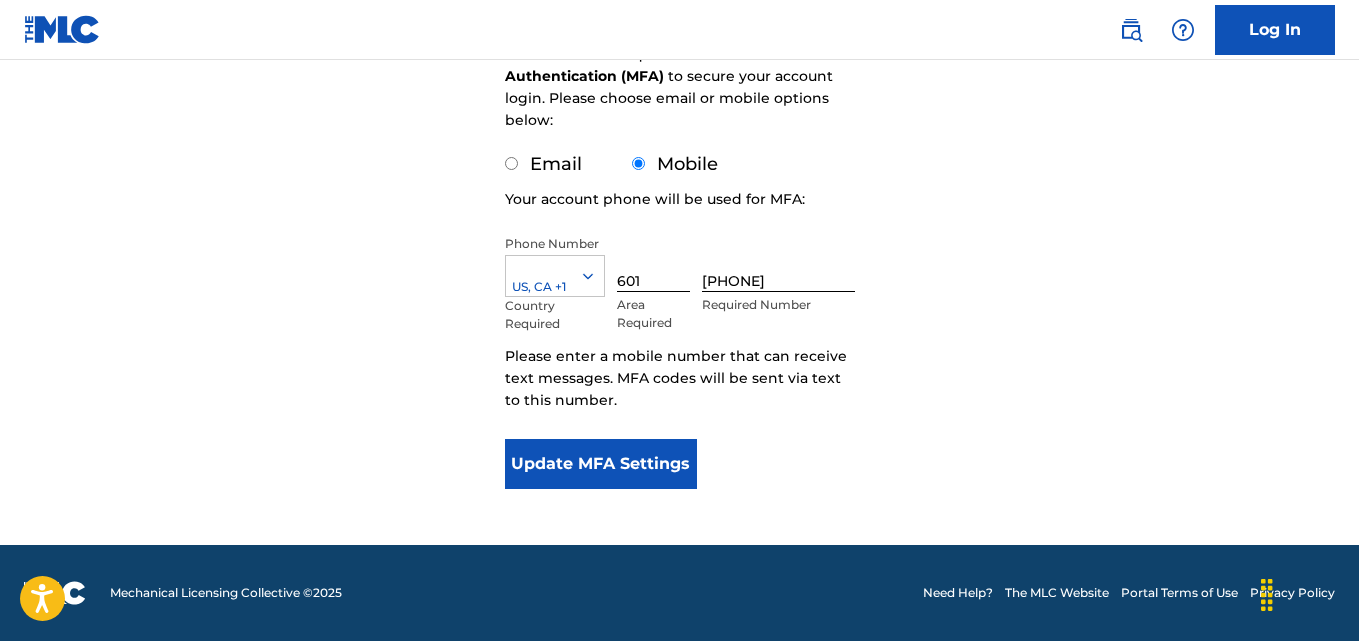 click on "Update MFA Settings" at bounding box center (601, 464) 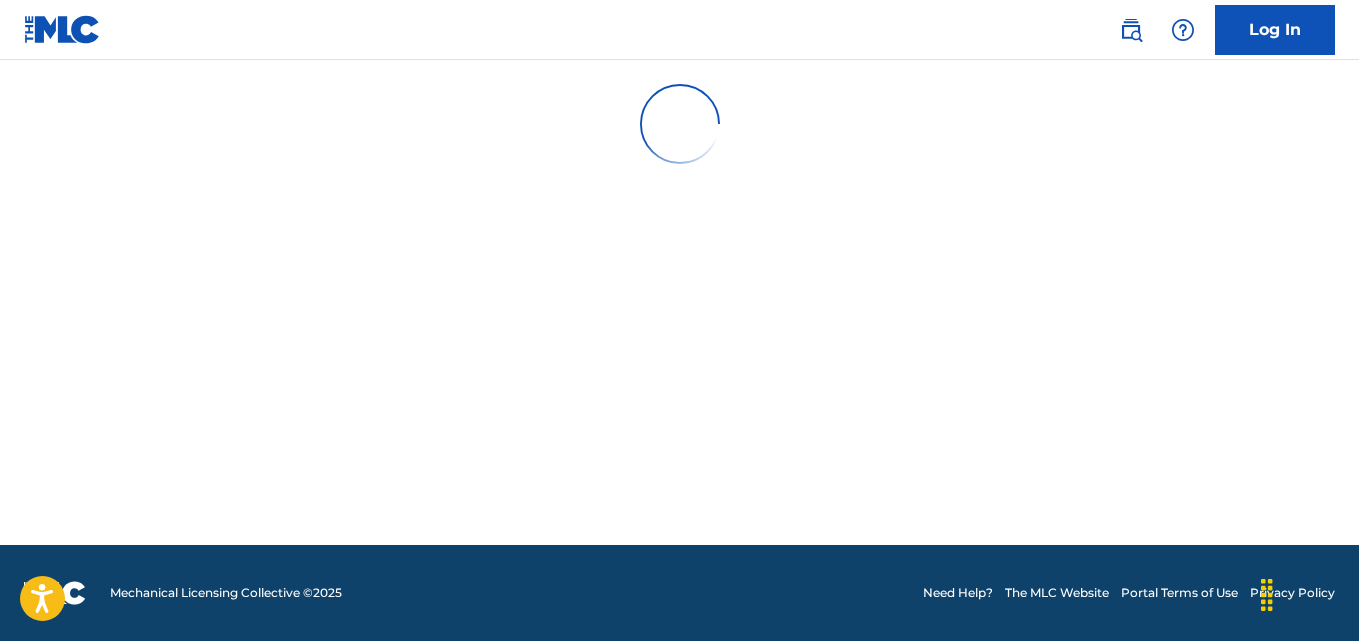 scroll, scrollTop: 0, scrollLeft: 0, axis: both 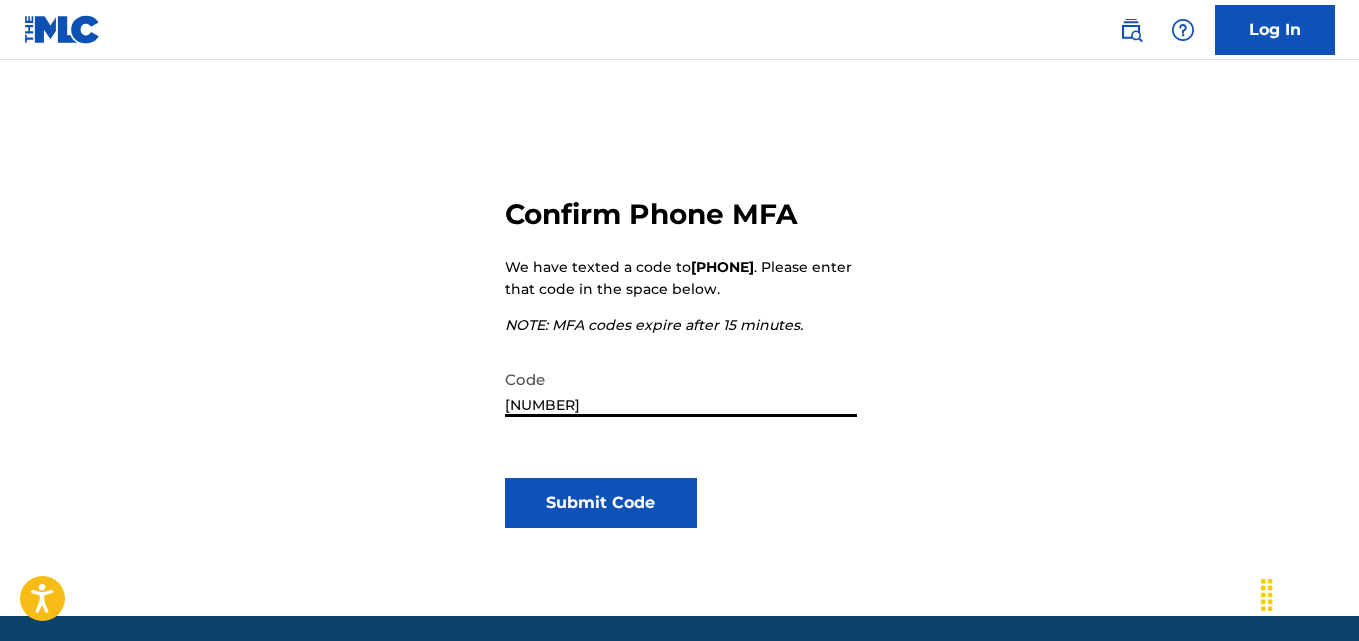 type on "[NUMBER]" 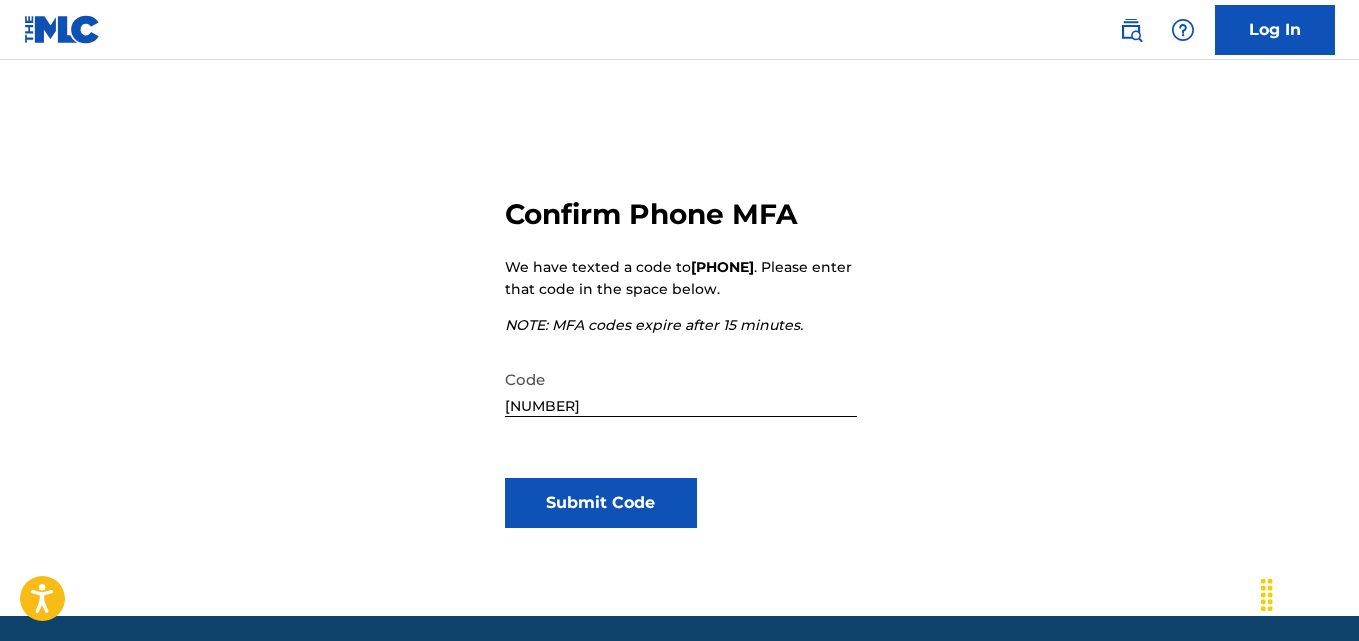 click on "Submit Code" at bounding box center (601, 503) 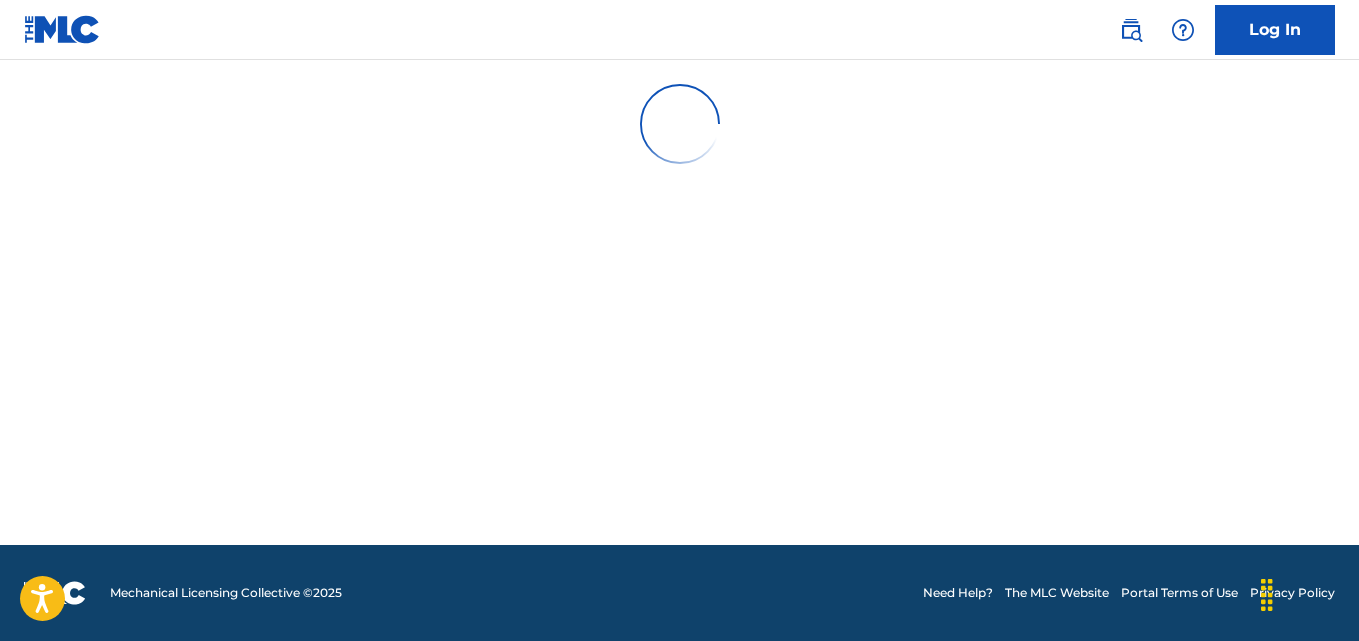 scroll, scrollTop: 0, scrollLeft: 0, axis: both 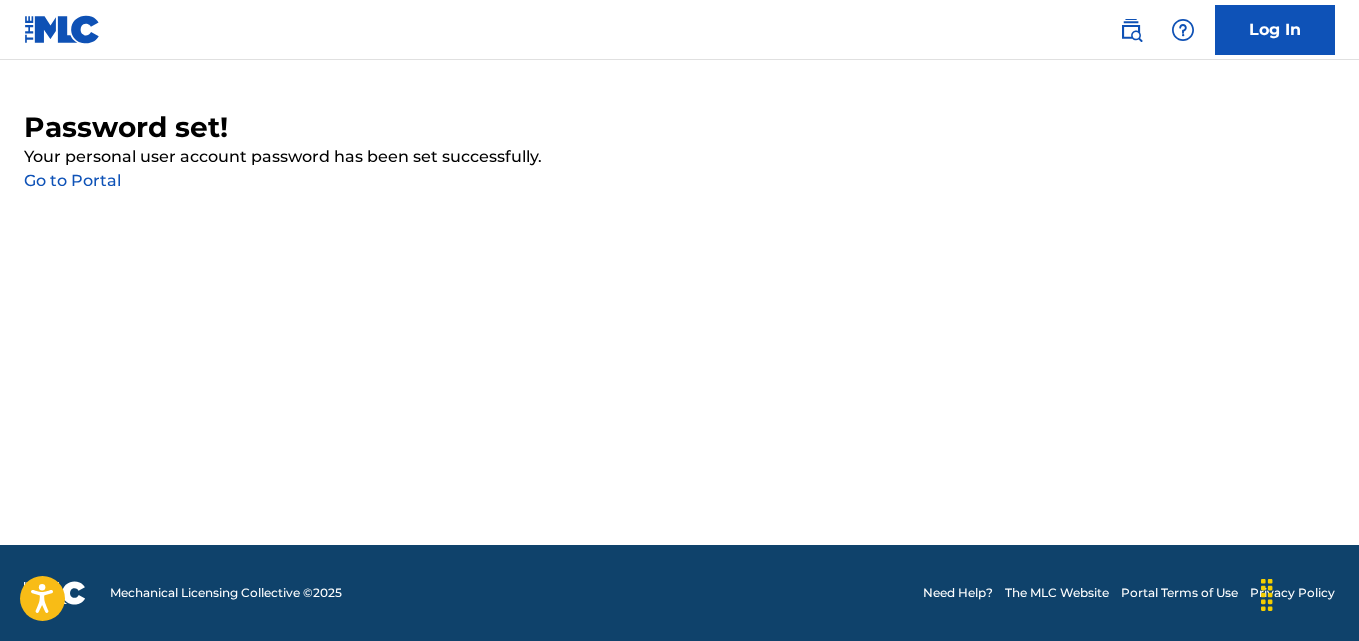 click on "Go to Portal" at bounding box center [72, 180] 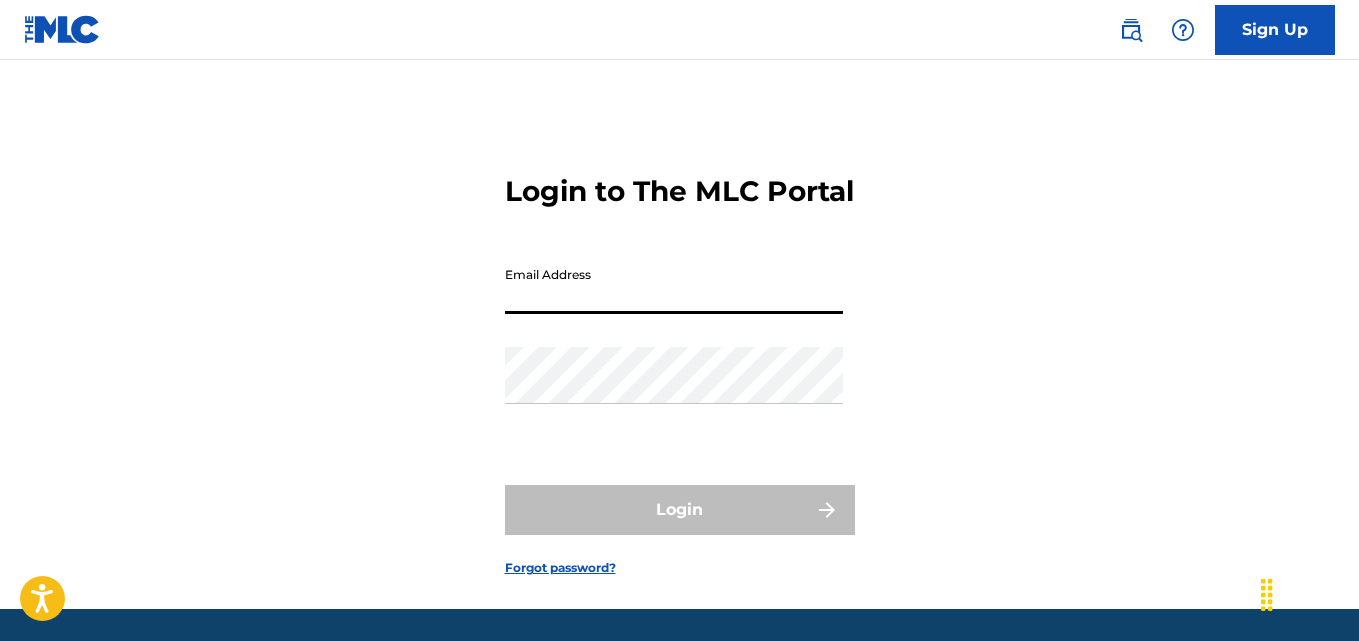 click on "Email Address" at bounding box center [674, 285] 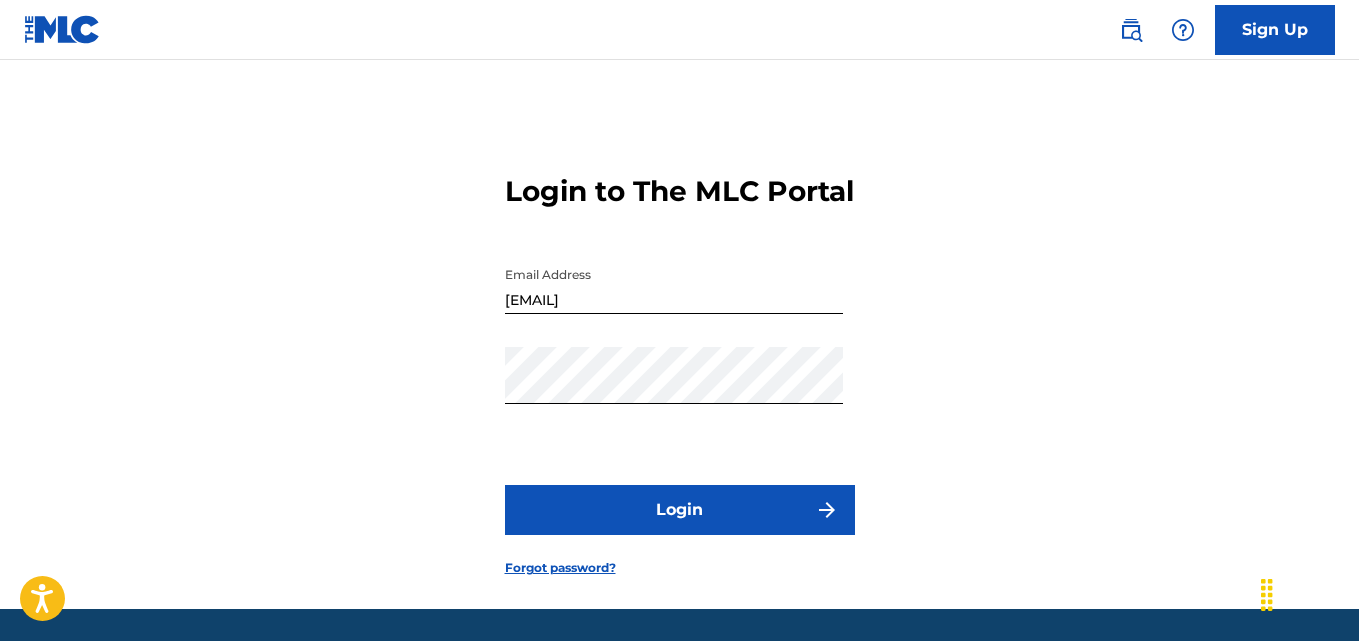 click on "Login" at bounding box center [680, 510] 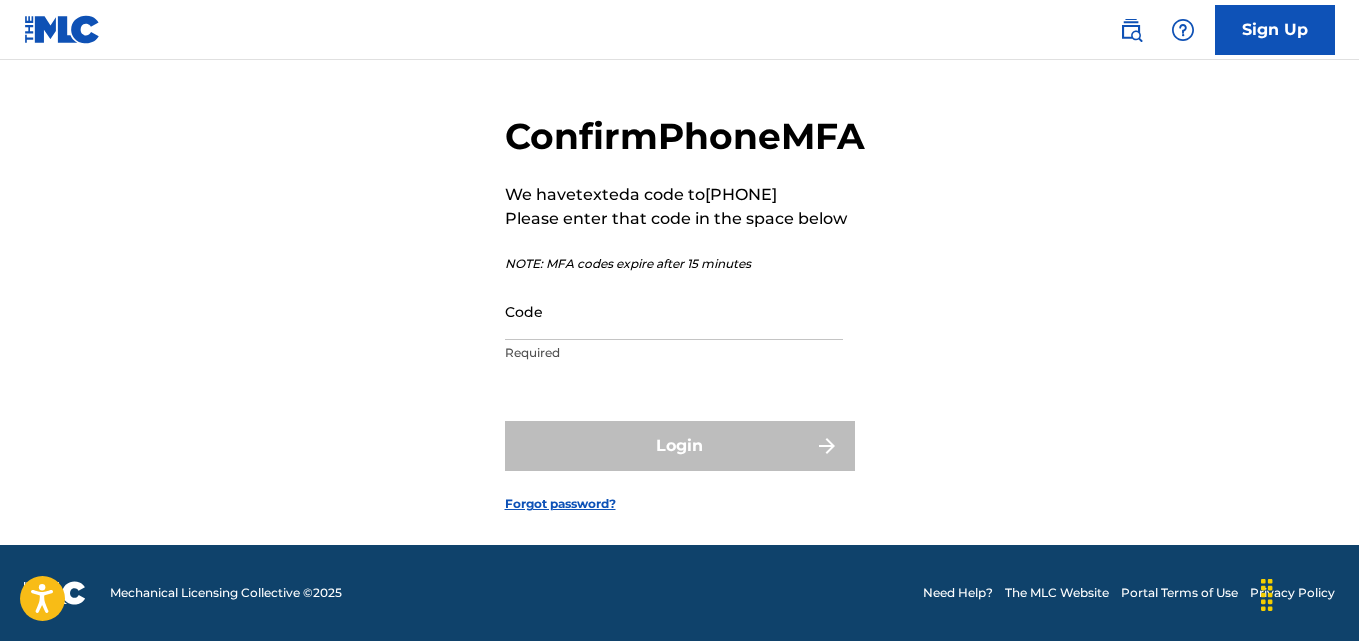 scroll, scrollTop: 105, scrollLeft: 0, axis: vertical 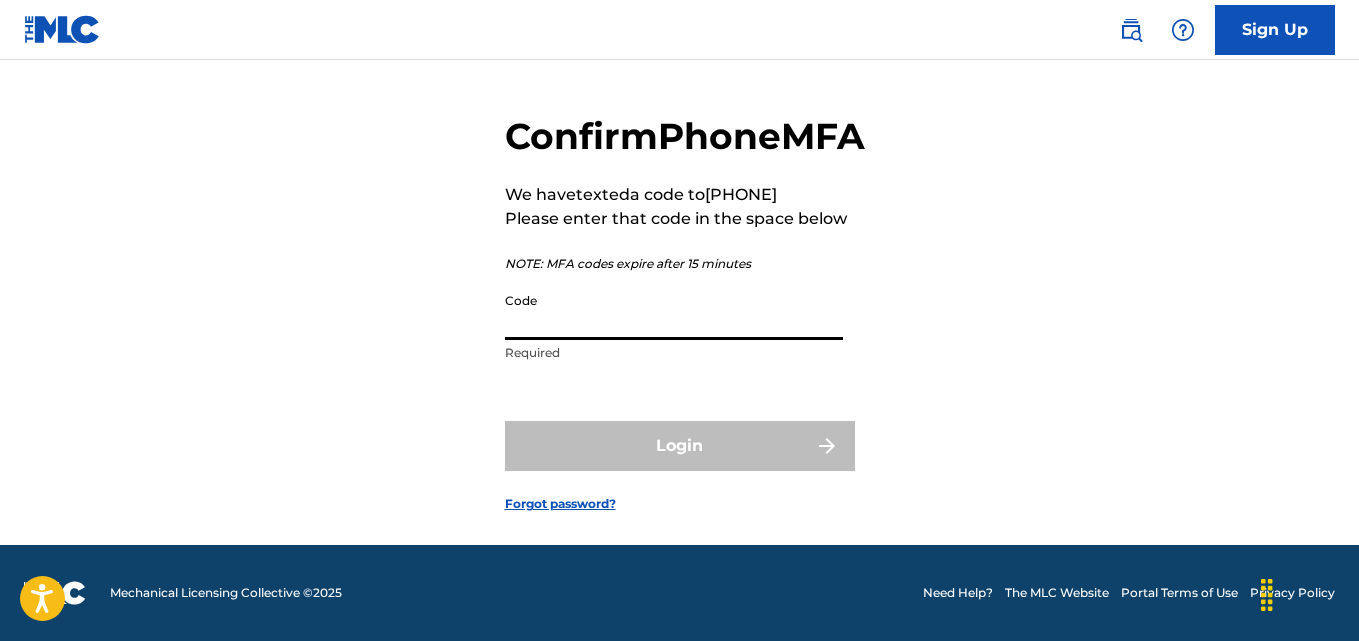 click on "Code" at bounding box center [674, 311] 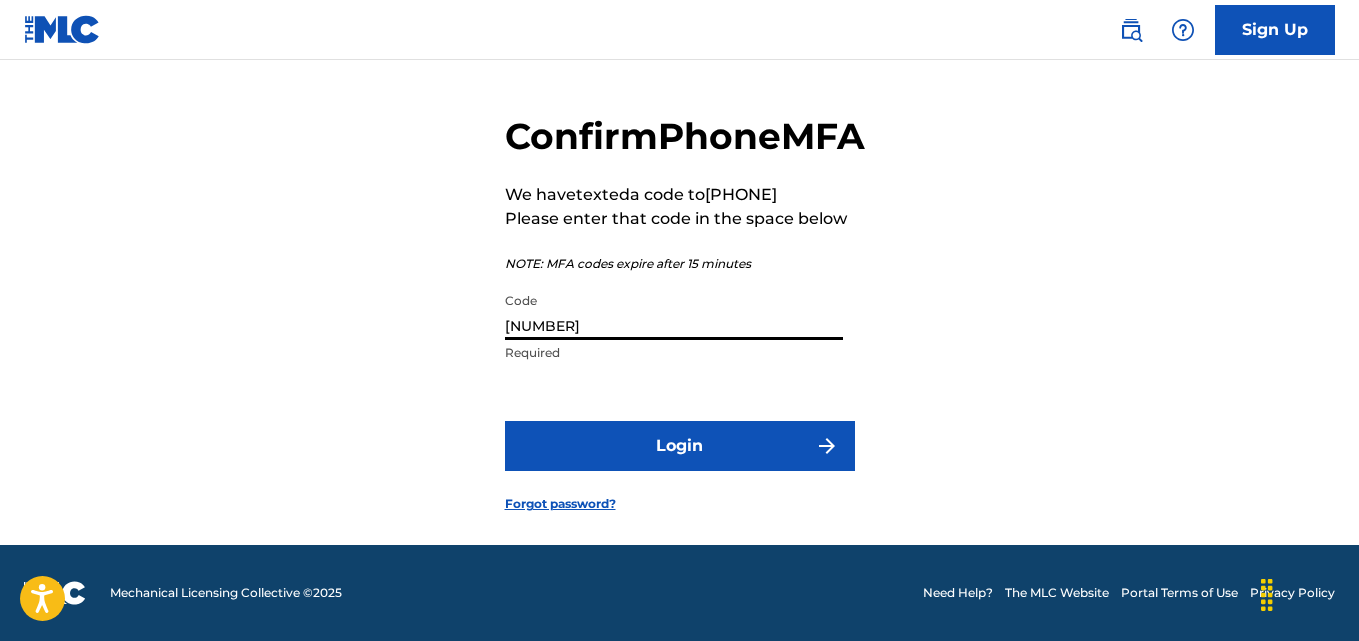 type on "941680" 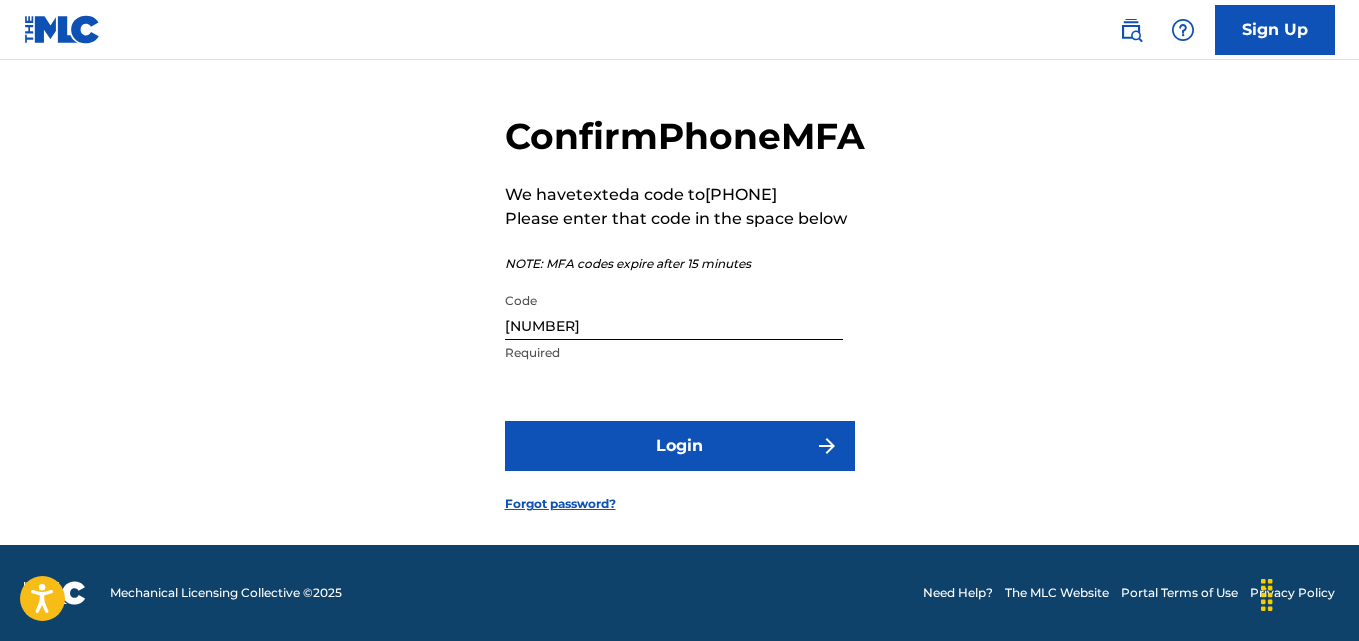 click on "Login" at bounding box center (680, 446) 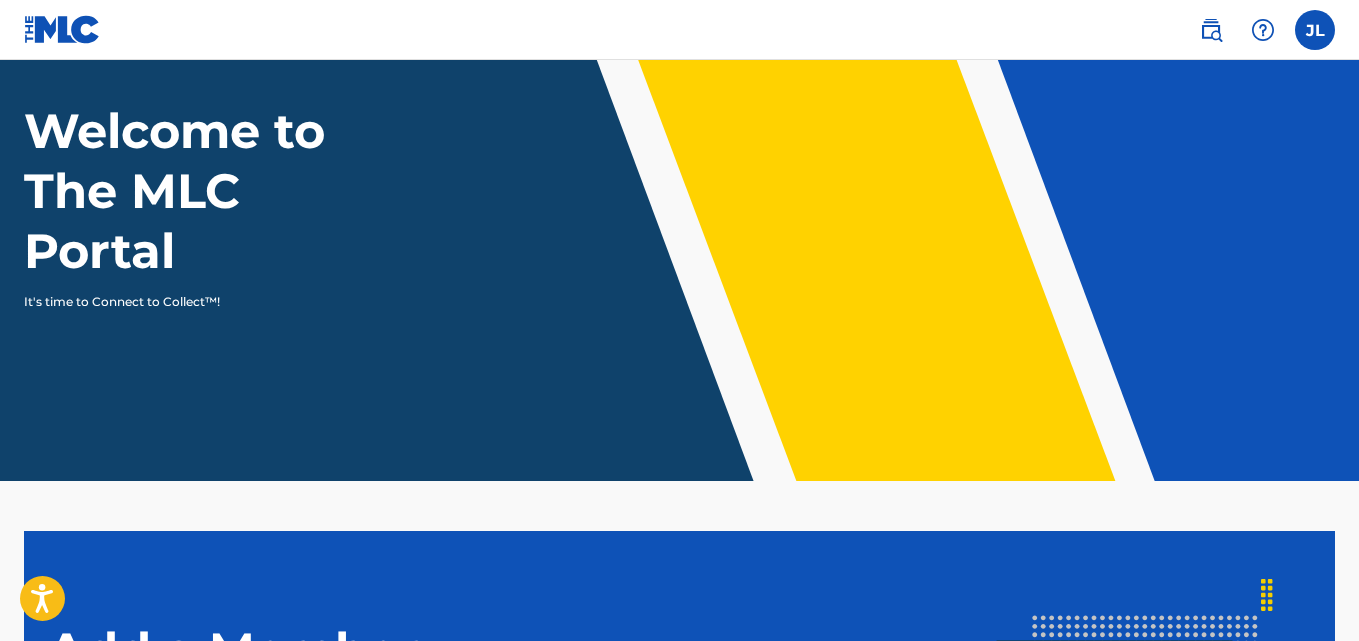 scroll, scrollTop: 0, scrollLeft: 0, axis: both 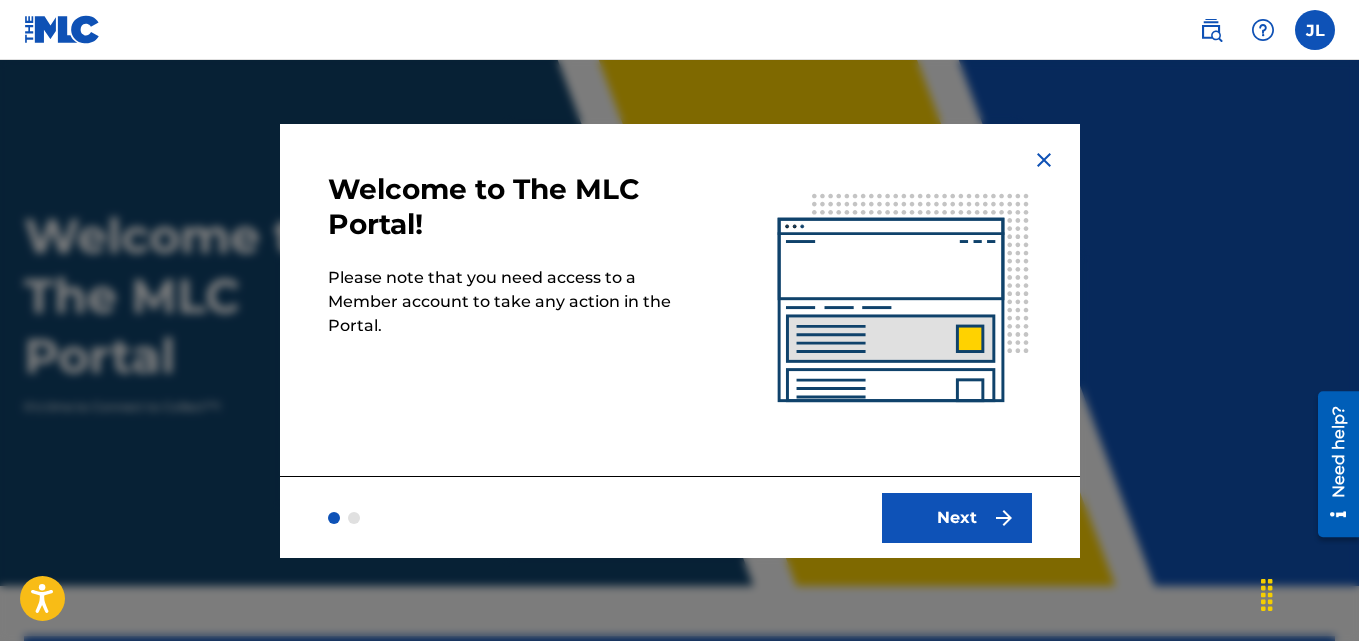 click on "Next" at bounding box center (957, 518) 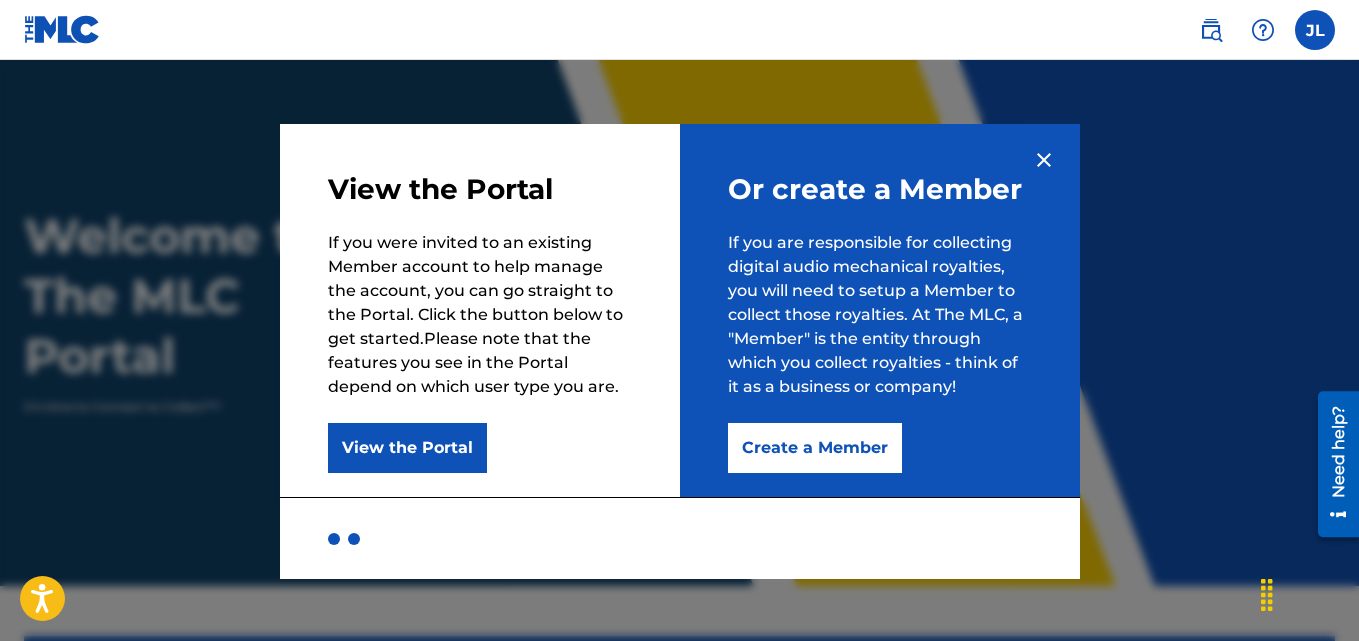 click on "Create a Member" at bounding box center (815, 448) 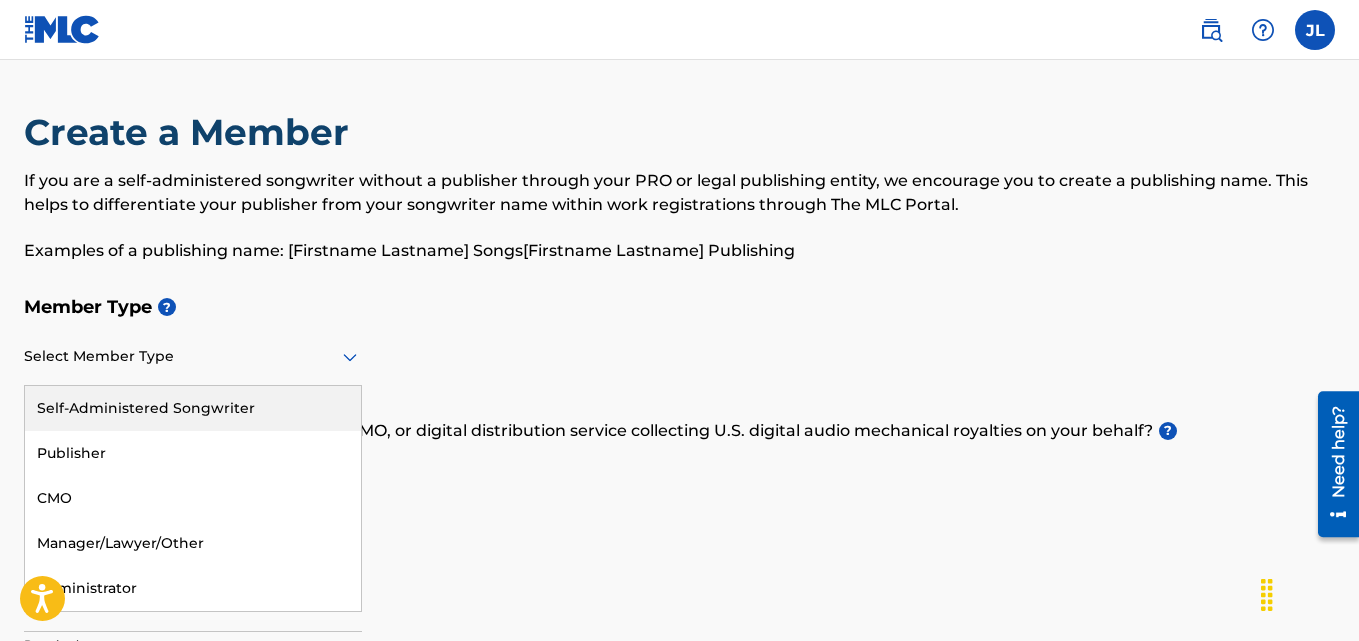 click 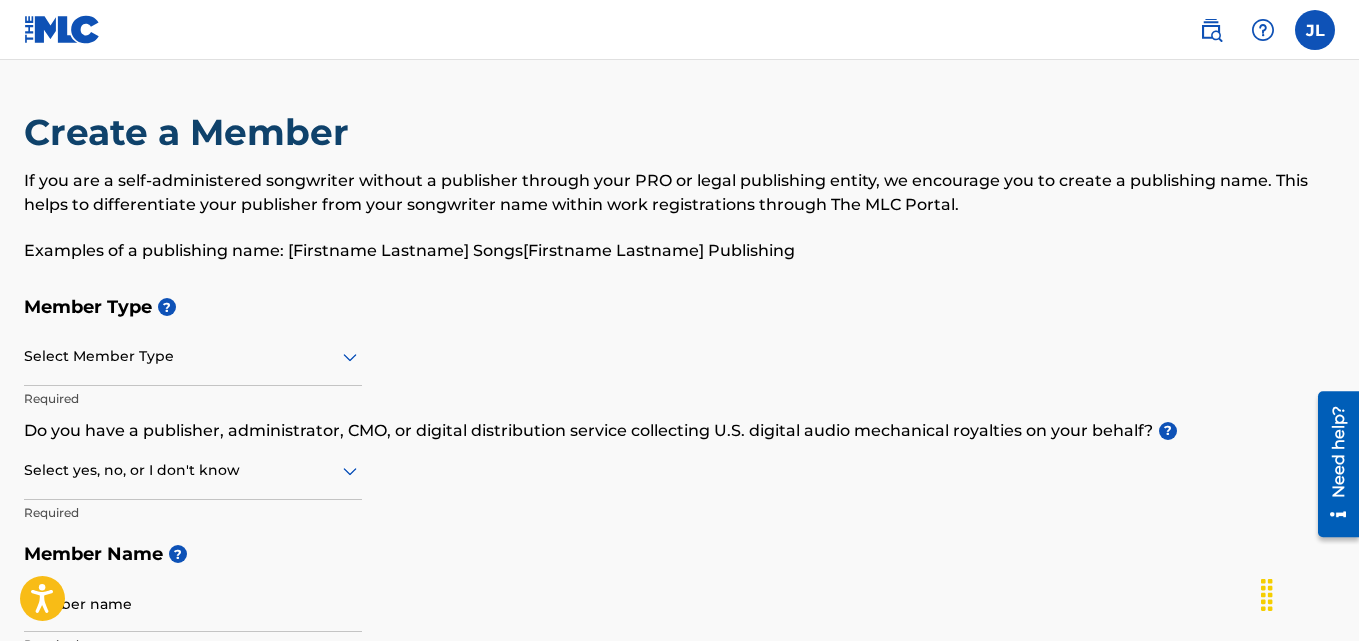 click 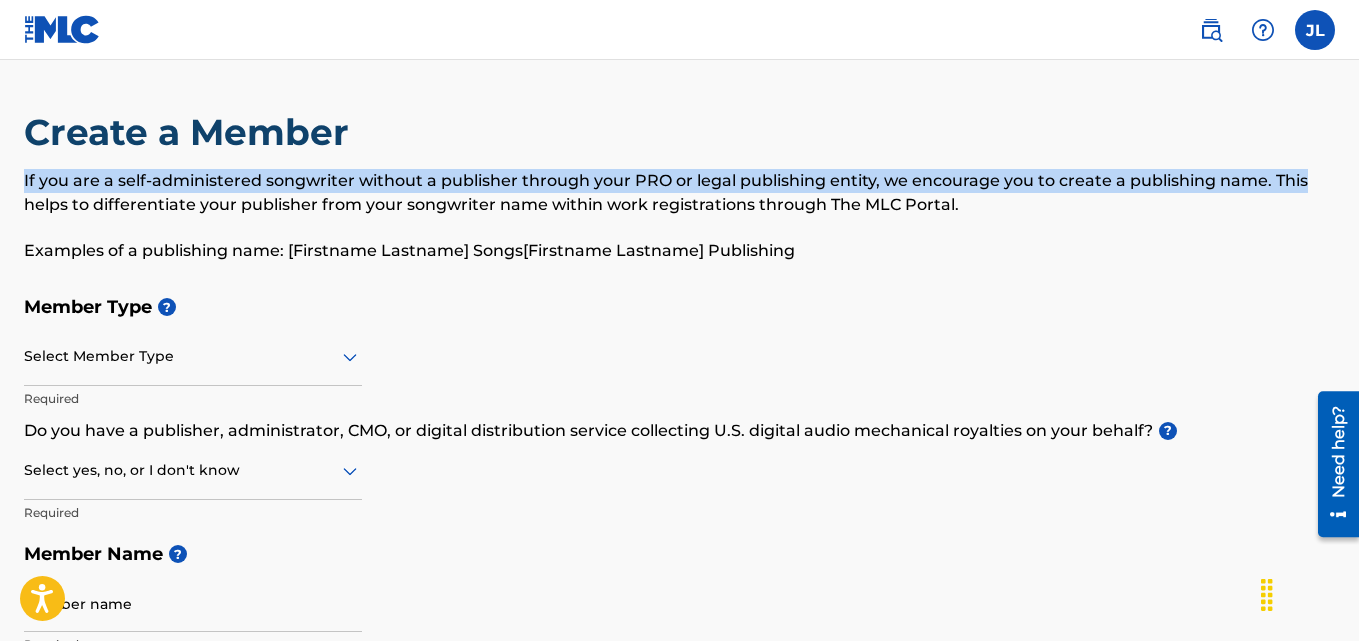drag, startPoint x: 1357, startPoint y: 131, endPoint x: 1365, endPoint y: 172, distance: 41.773197 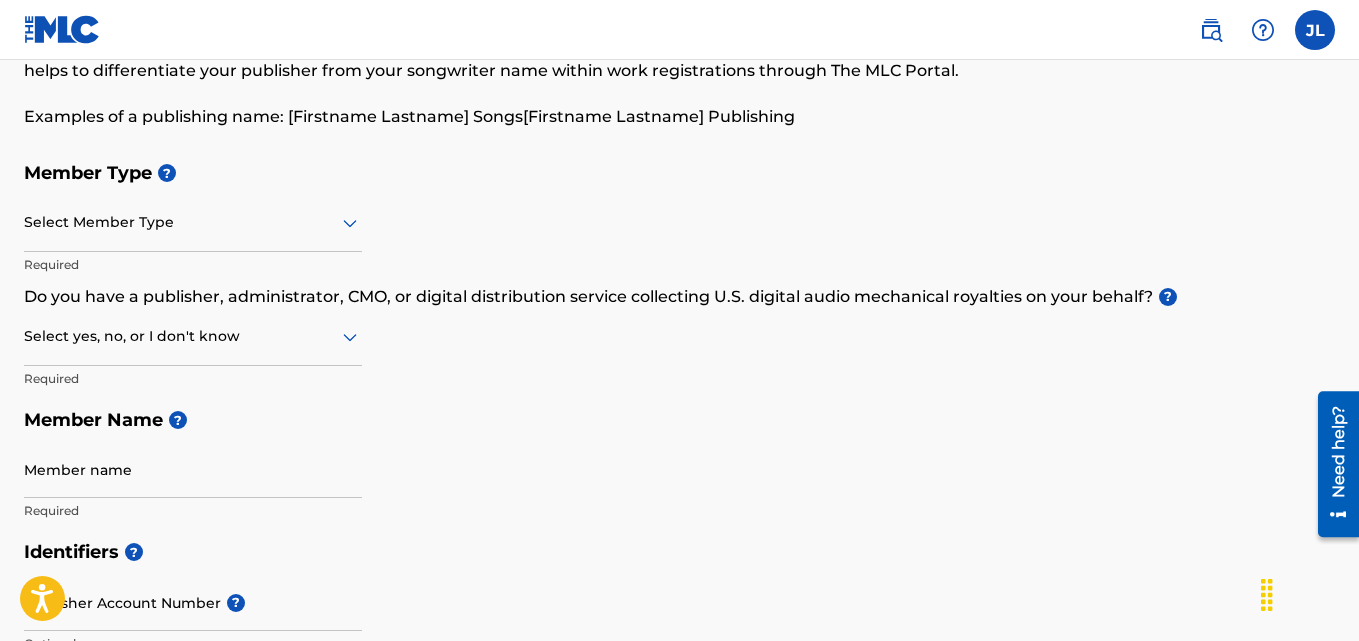 click on "Create a Member If you are a self-administered songwriter without a publisher through your PRO or legal publishing entity, we encourage you to create a publishing name. This helps to differentiate your publisher from your songwriter name within work registrations through The MLC Portal. Examples of a publishing name: [Firstname Lastname] Songs[Firstname Lastname] Publishing" at bounding box center [679, 64] 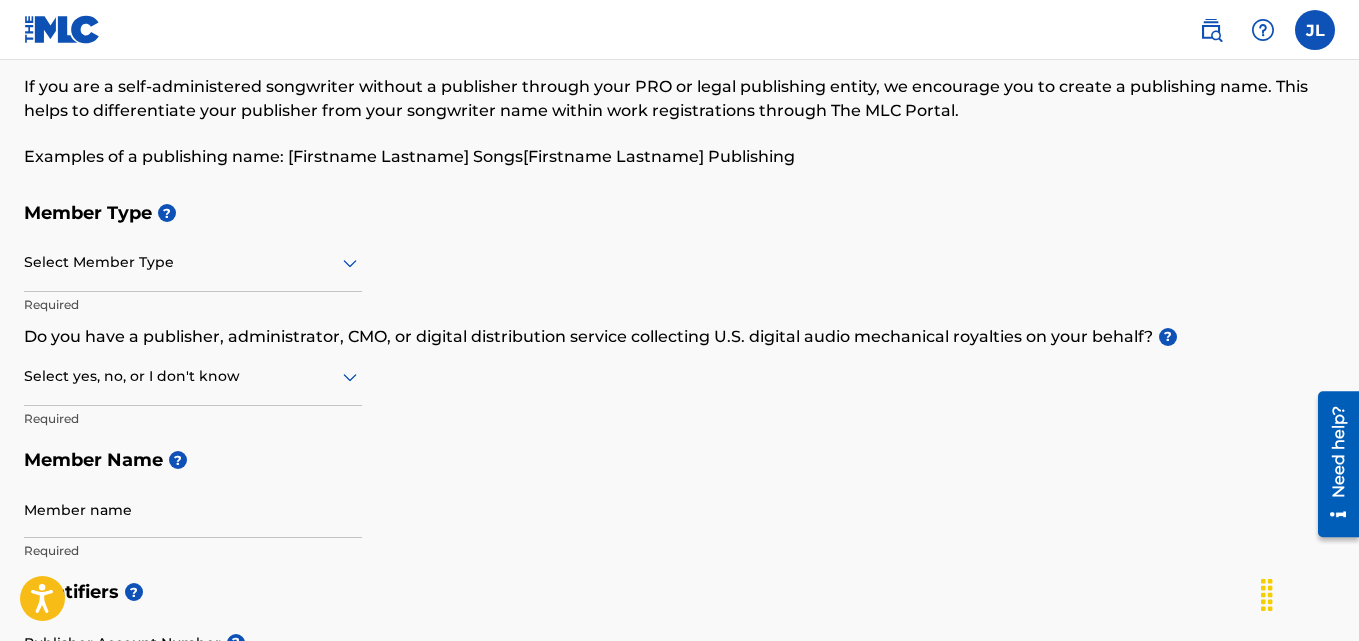 scroll, scrollTop: 97, scrollLeft: 0, axis: vertical 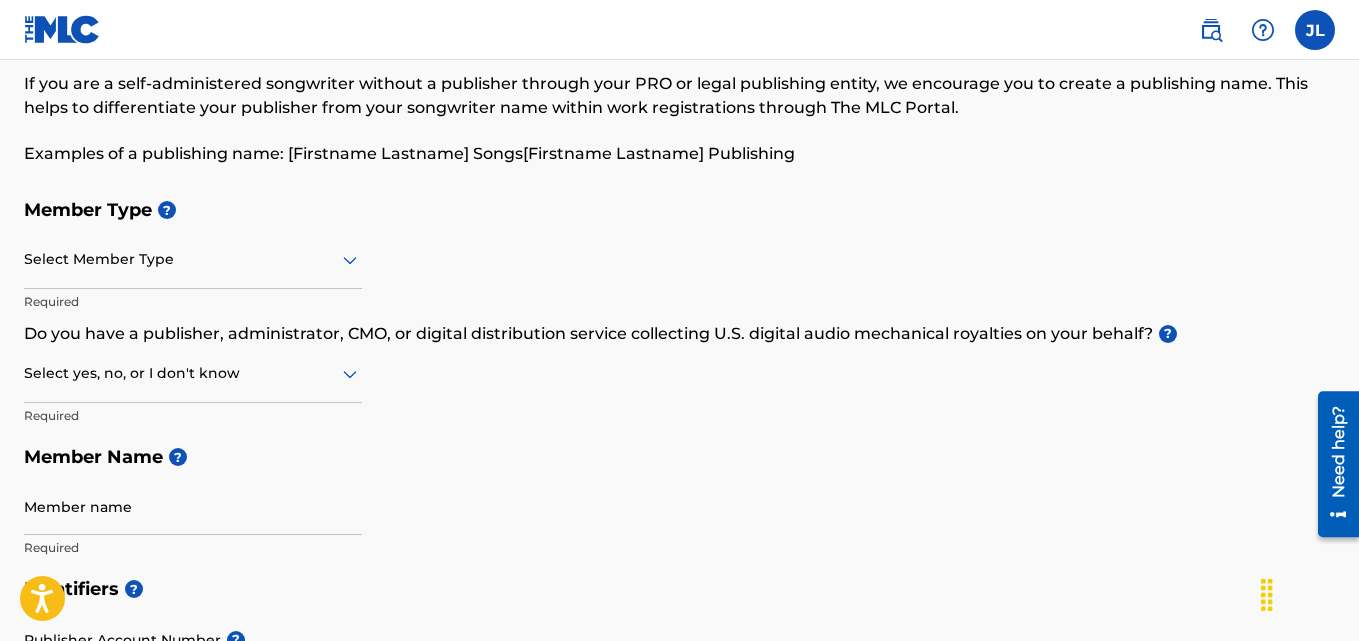 click on "Member Type ? Select Member Type Required Do you have a publisher, administrator, CMO, or digital distribution service collecting U.S. digital audio mechanical royalties on your behalf? ? Select yes, no, or I don't know Required Member Name ? Member name Required" at bounding box center [679, 378] 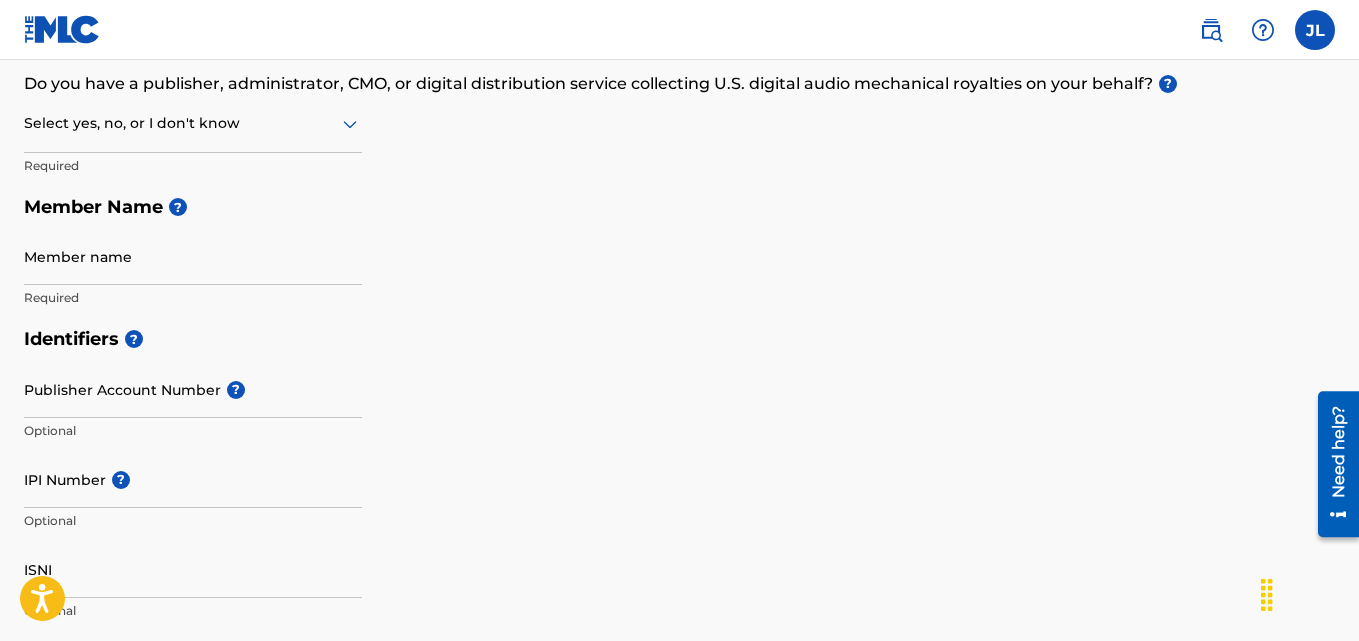scroll, scrollTop: 350, scrollLeft: 0, axis: vertical 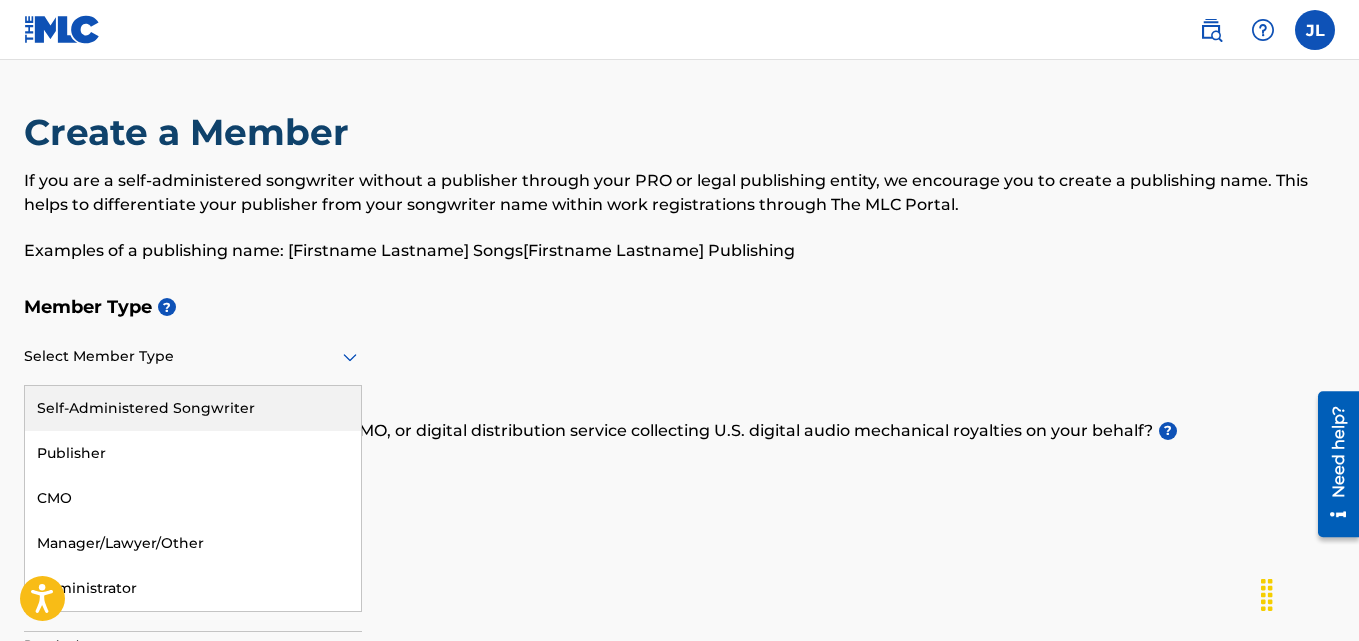 click 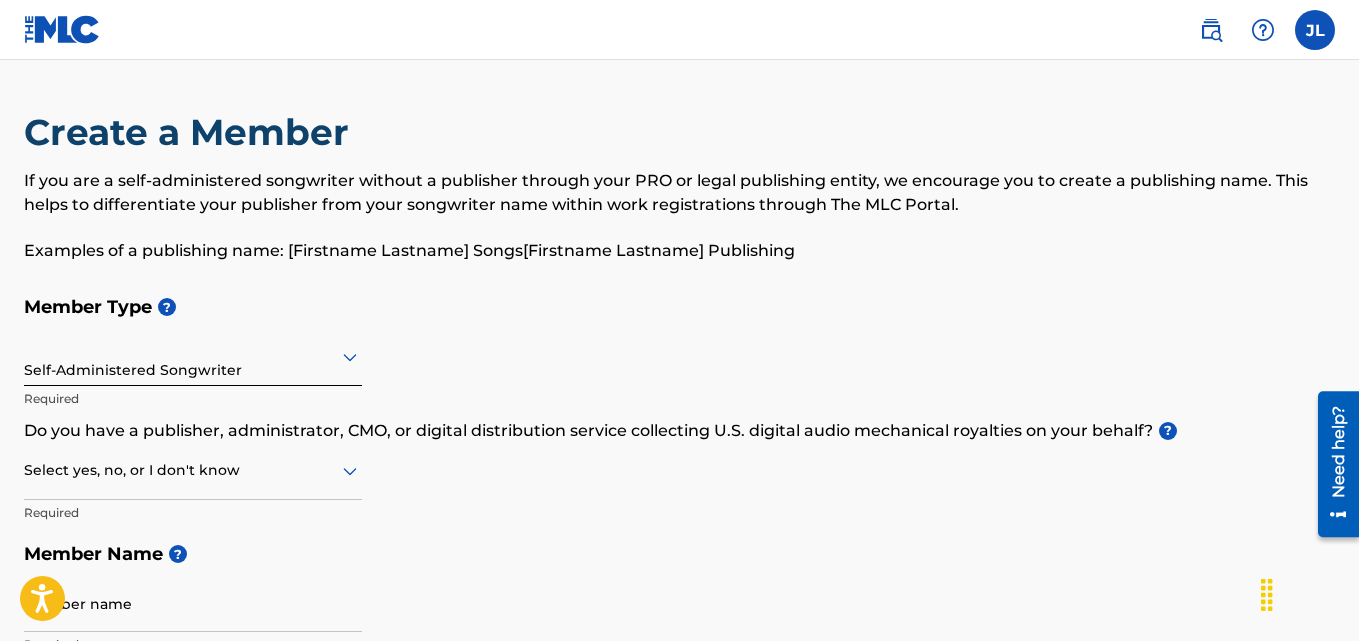 click on "Member Type ? Self-Administered Songwriter Required Do you have a publisher, administrator, CMO, or digital distribution service collecting U.S. digital audio mechanical royalties on your behalf? ? Select yes, no, or I don't know Required Member Name ? Member name Required" at bounding box center (679, 475) 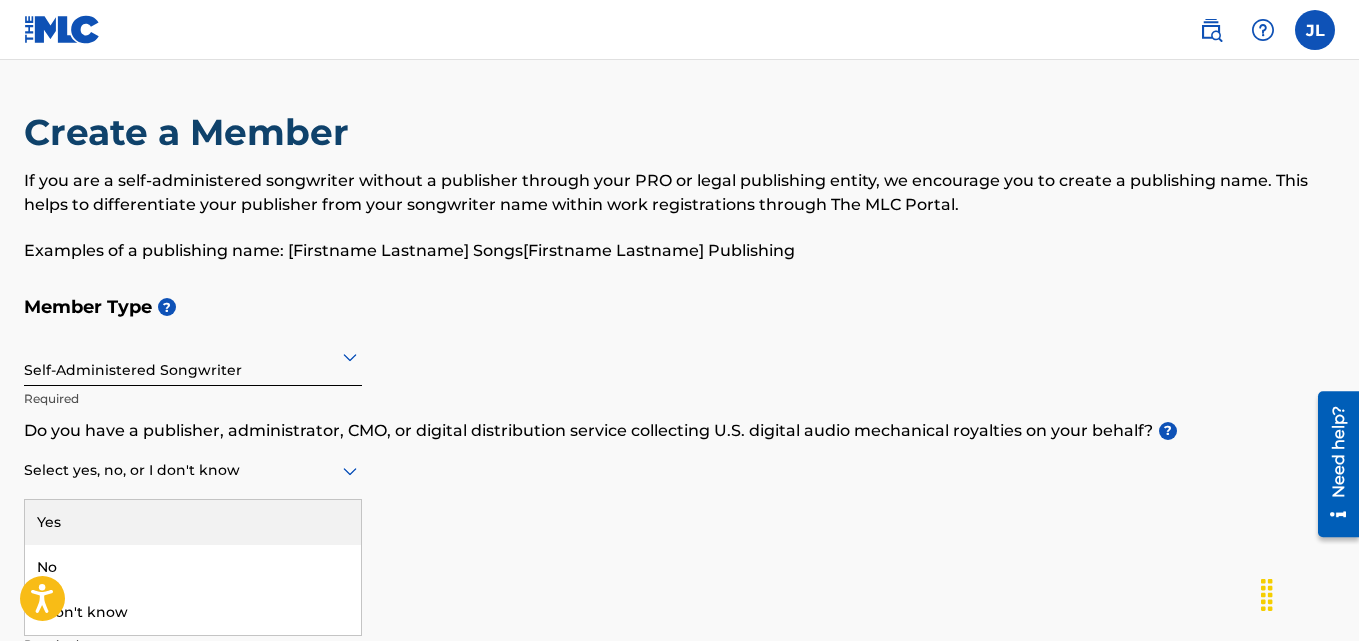 click 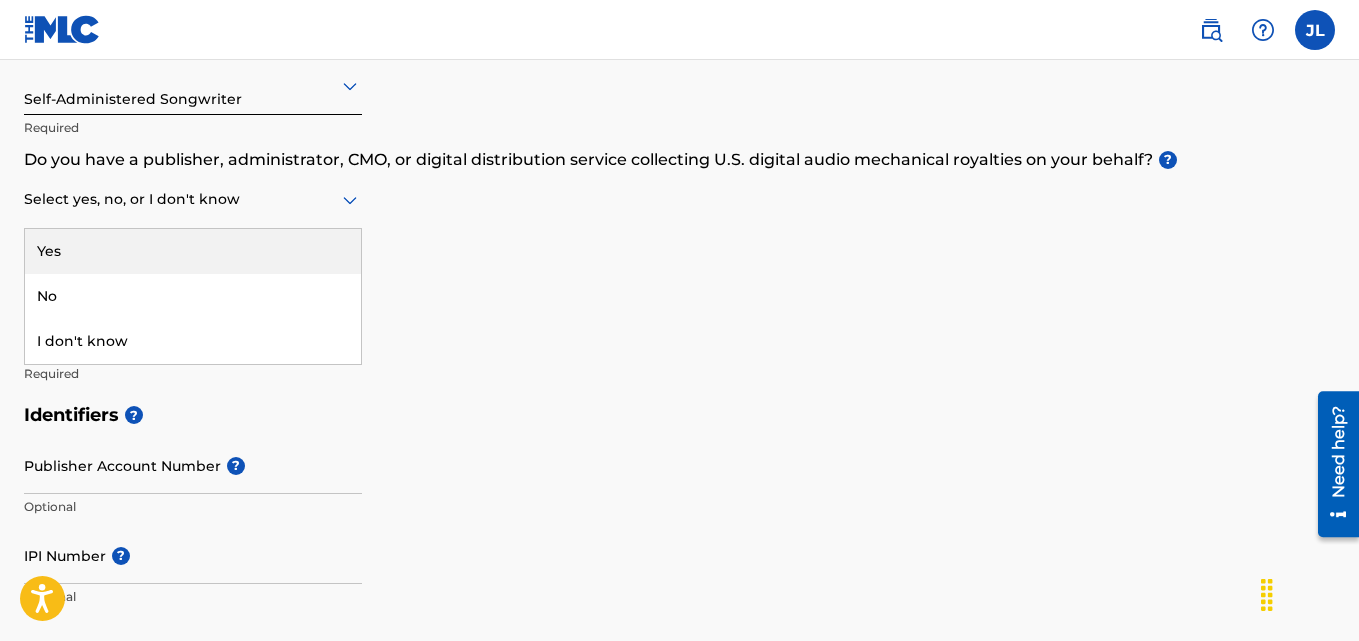scroll, scrollTop: 274, scrollLeft: 0, axis: vertical 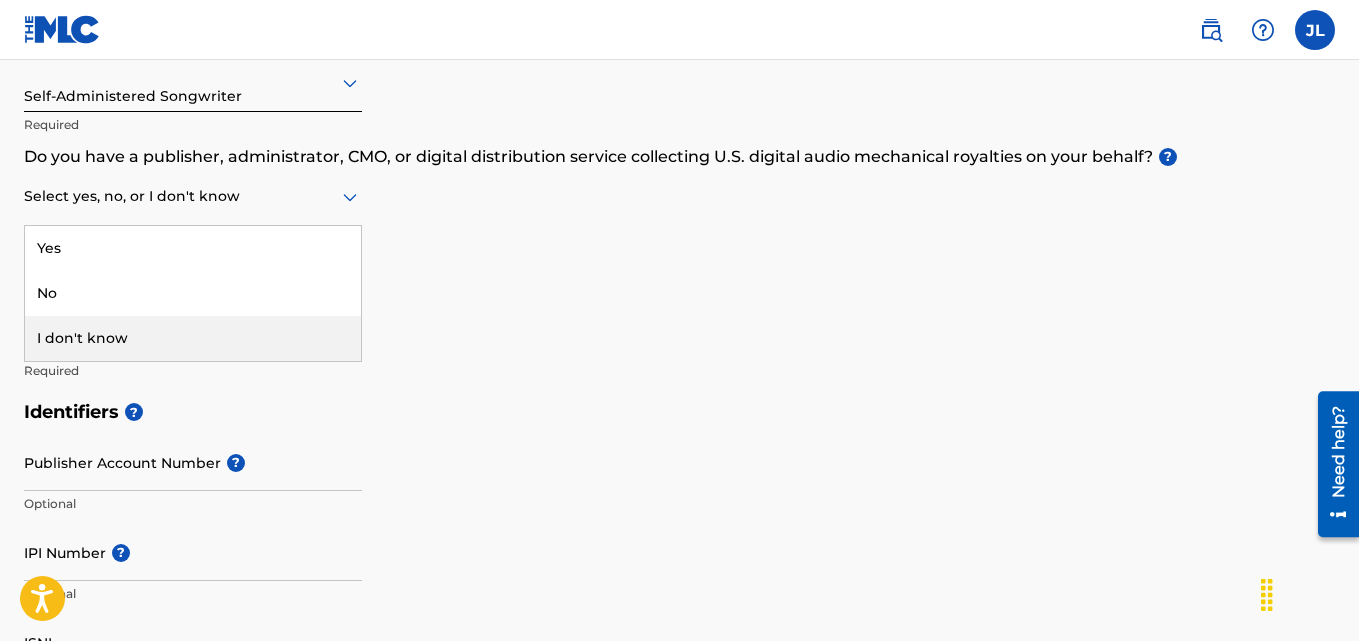 click on "I don't know" at bounding box center (193, 338) 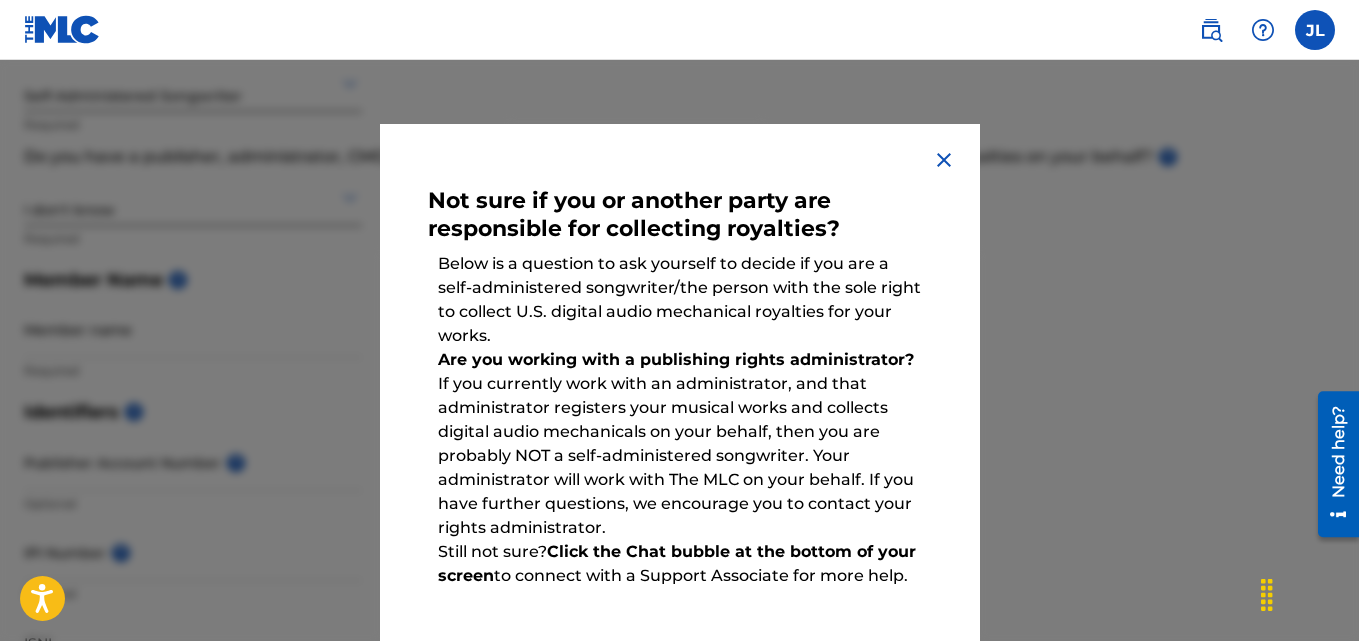 click at bounding box center (944, 160) 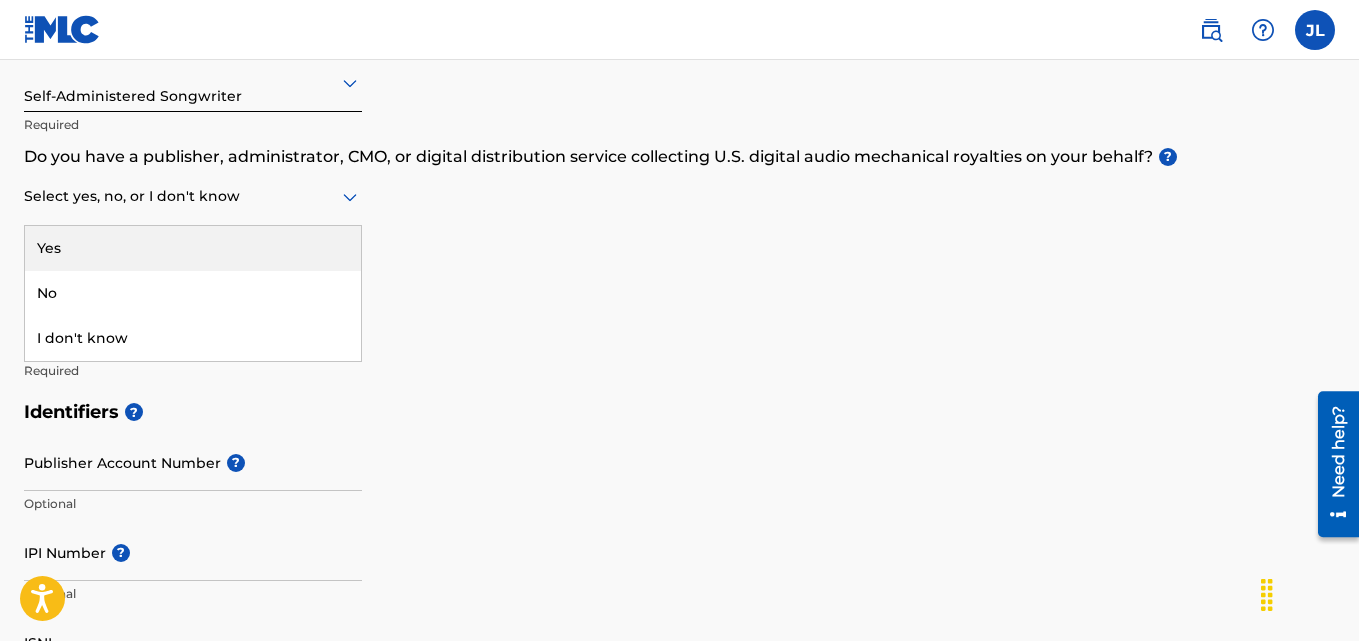 click 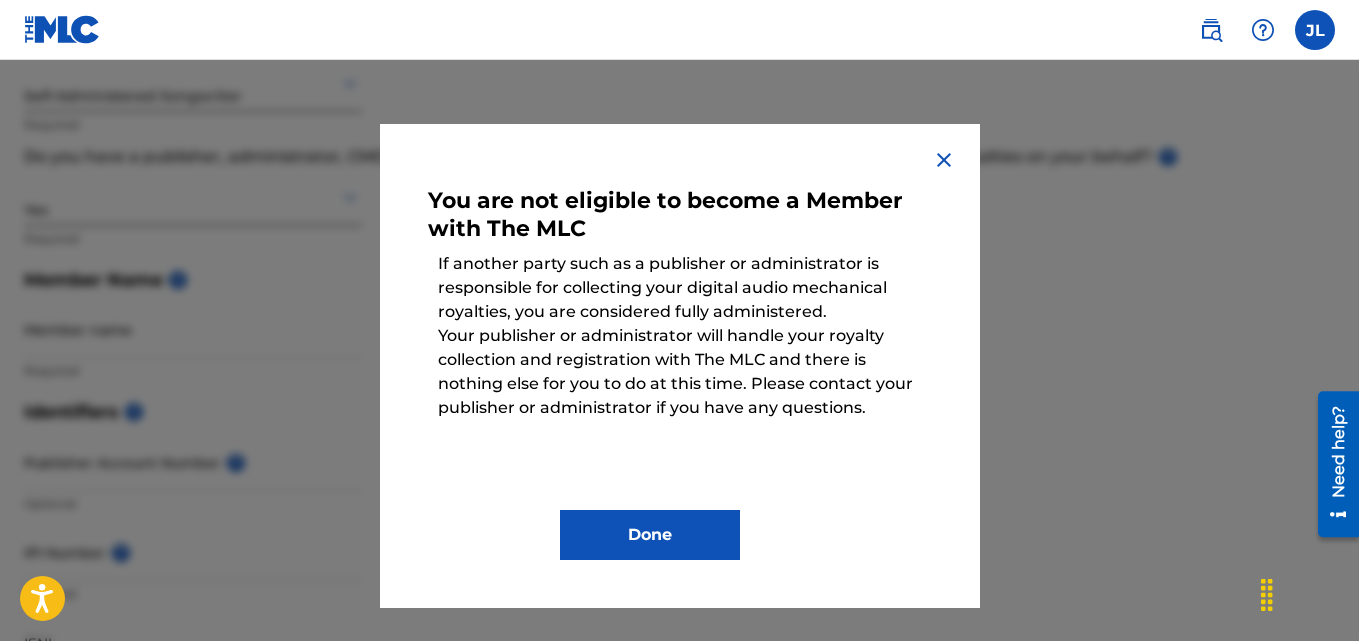 click at bounding box center [944, 160] 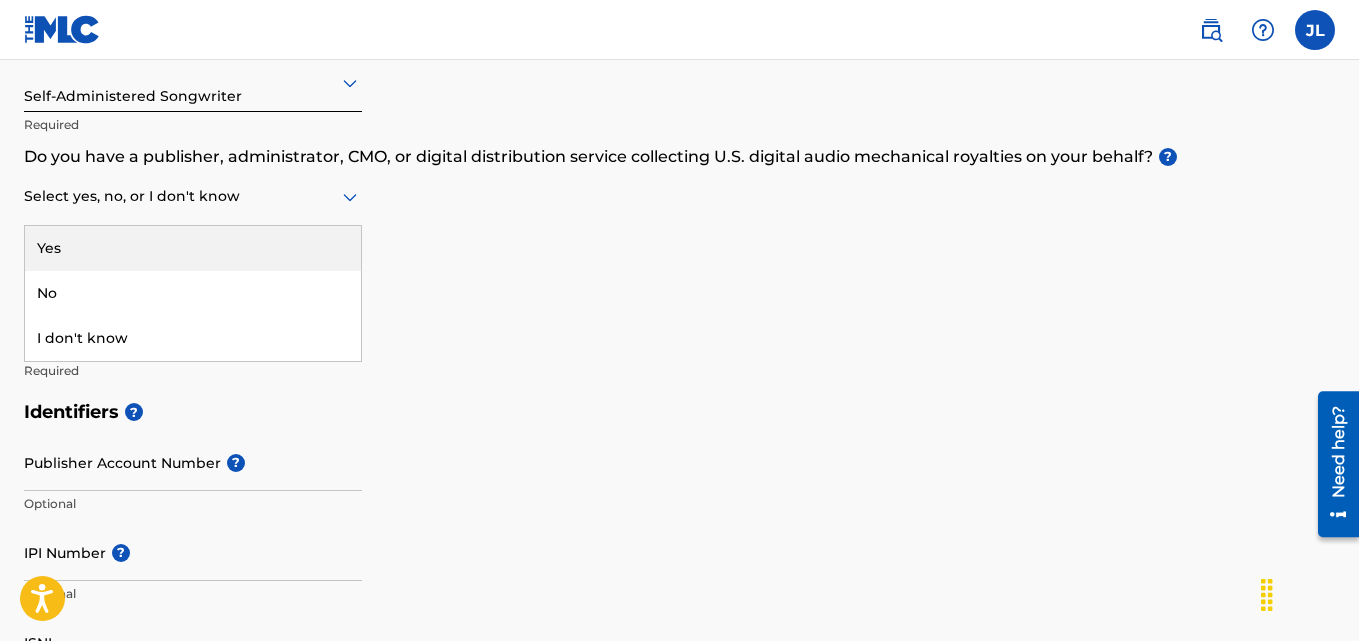 click at bounding box center (193, 196) 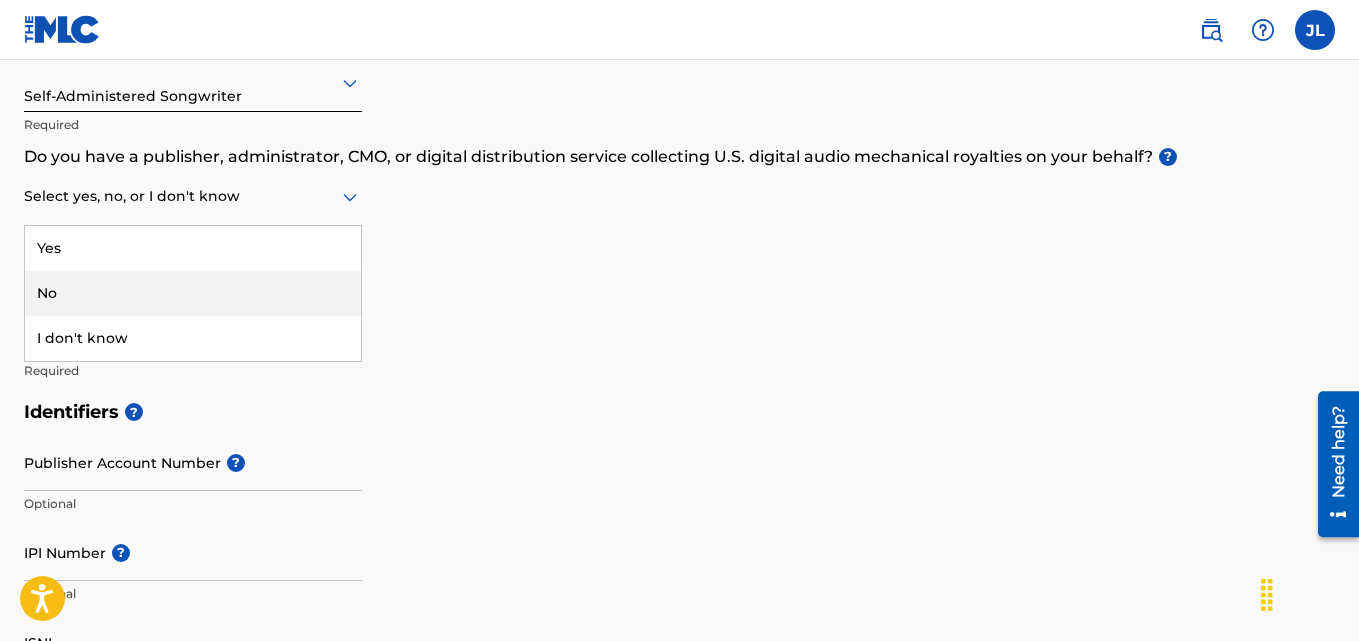 click on "No" at bounding box center [193, 293] 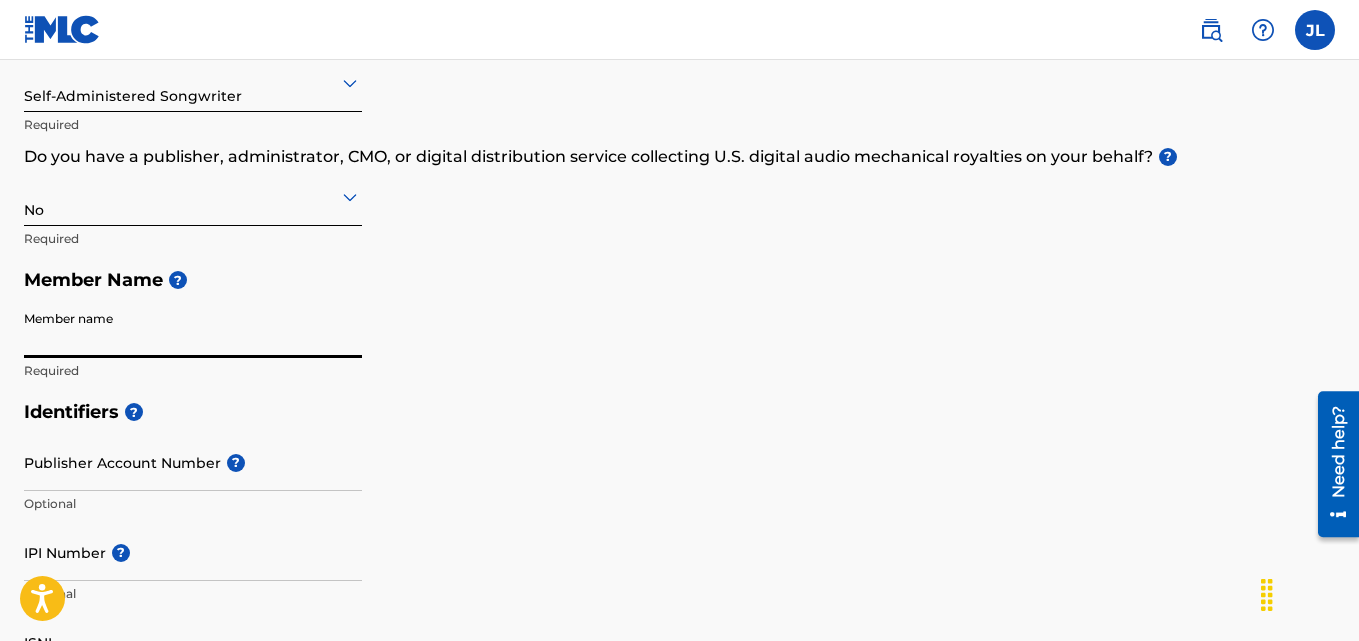click on "Member name" at bounding box center [193, 329] 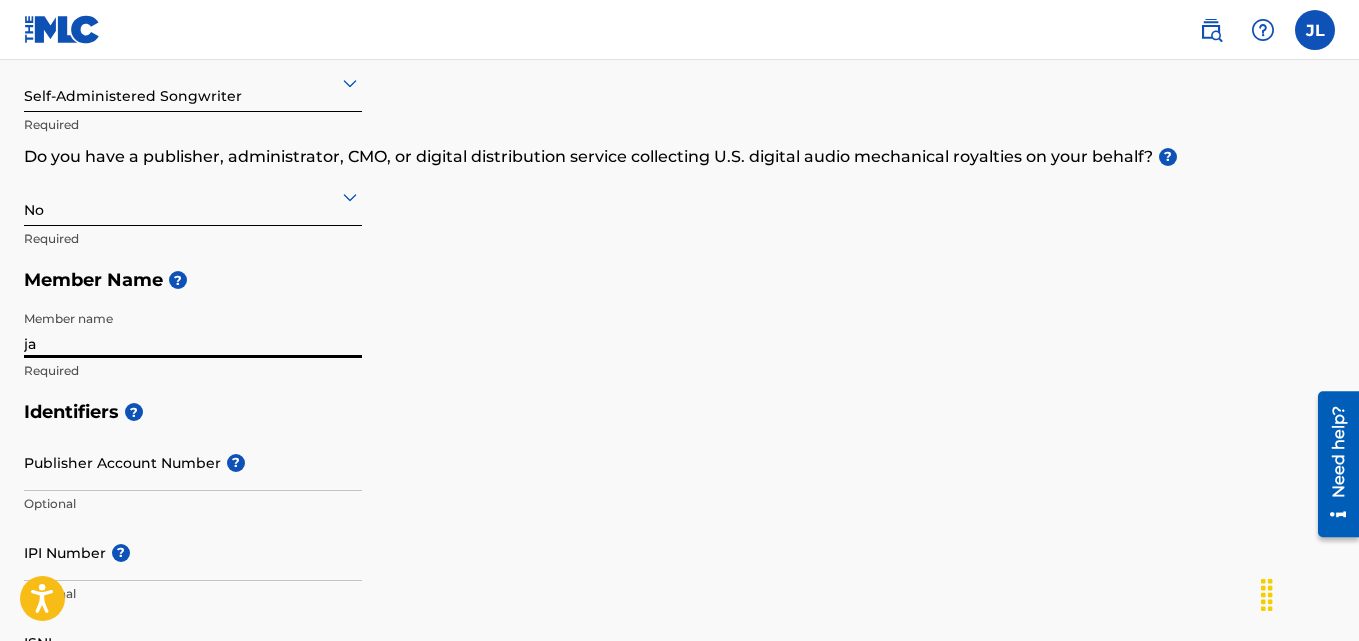 type on "j" 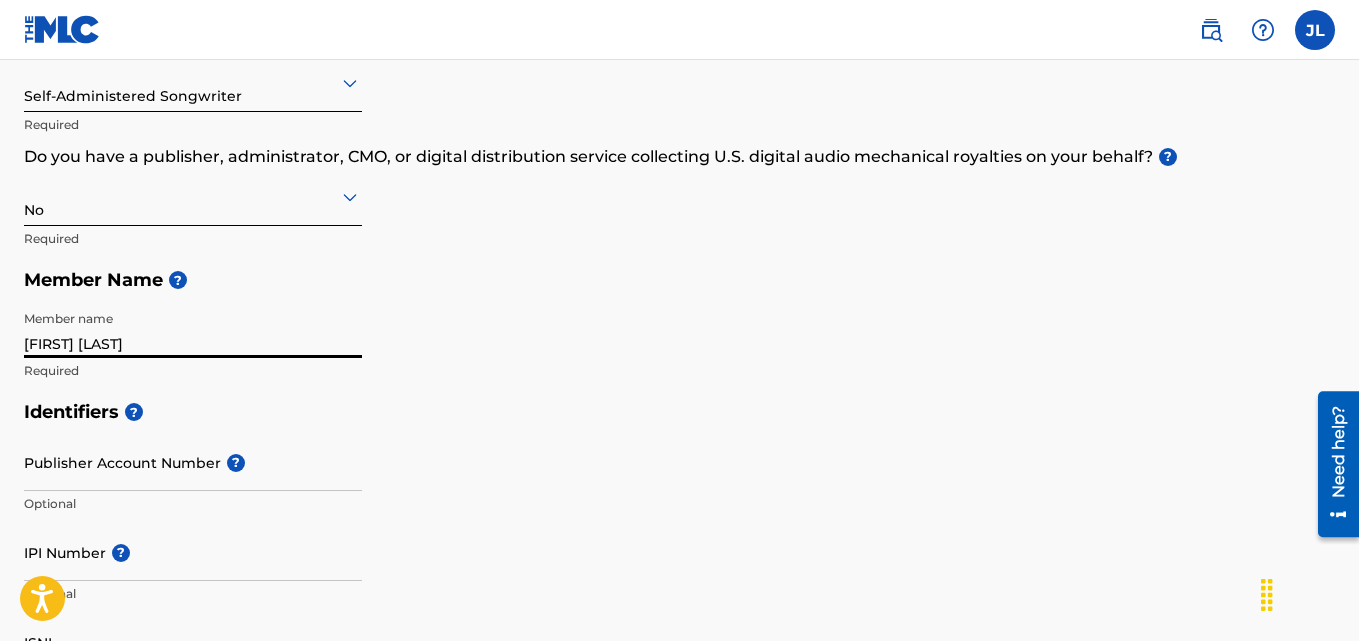type on "Jasmine Lewis" 